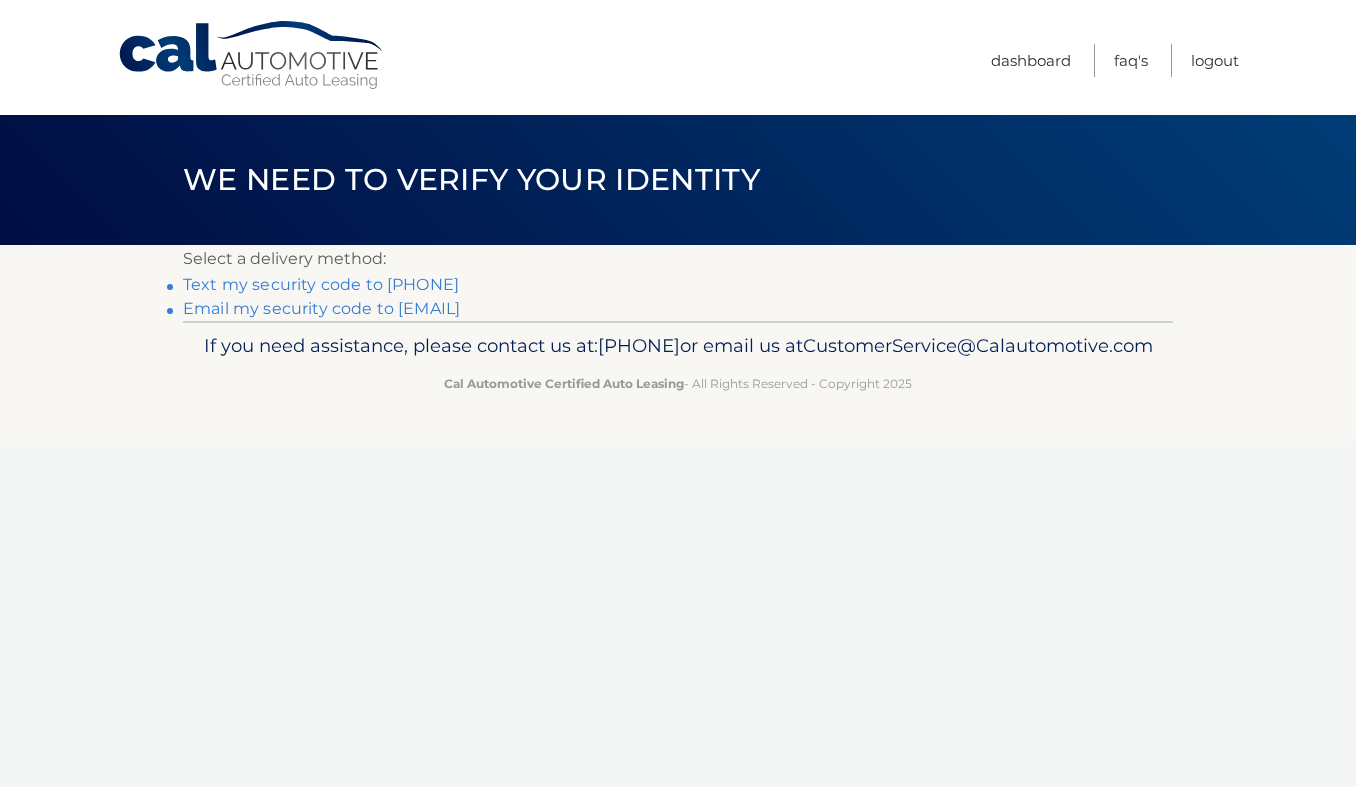 scroll, scrollTop: 0, scrollLeft: 0, axis: both 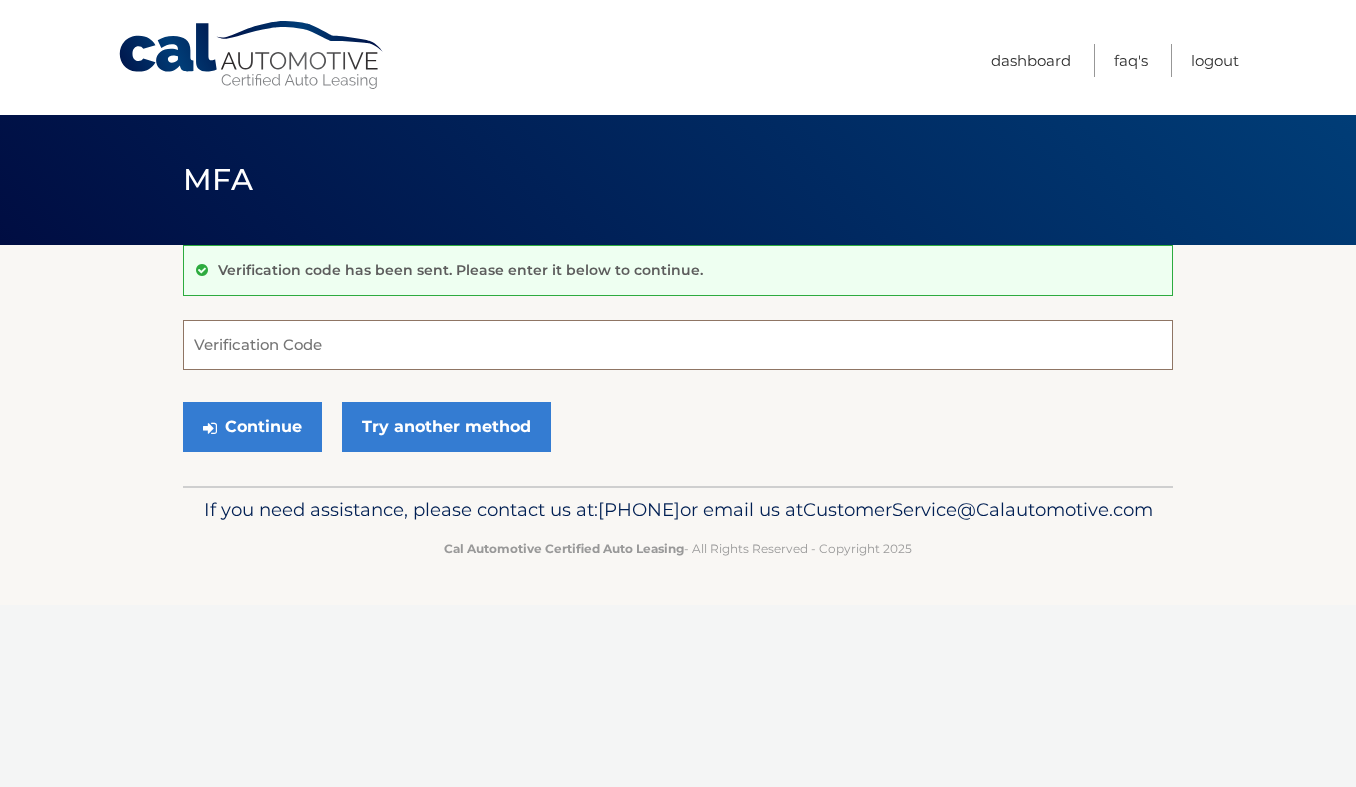 click on "Verification Code" at bounding box center (678, 345) 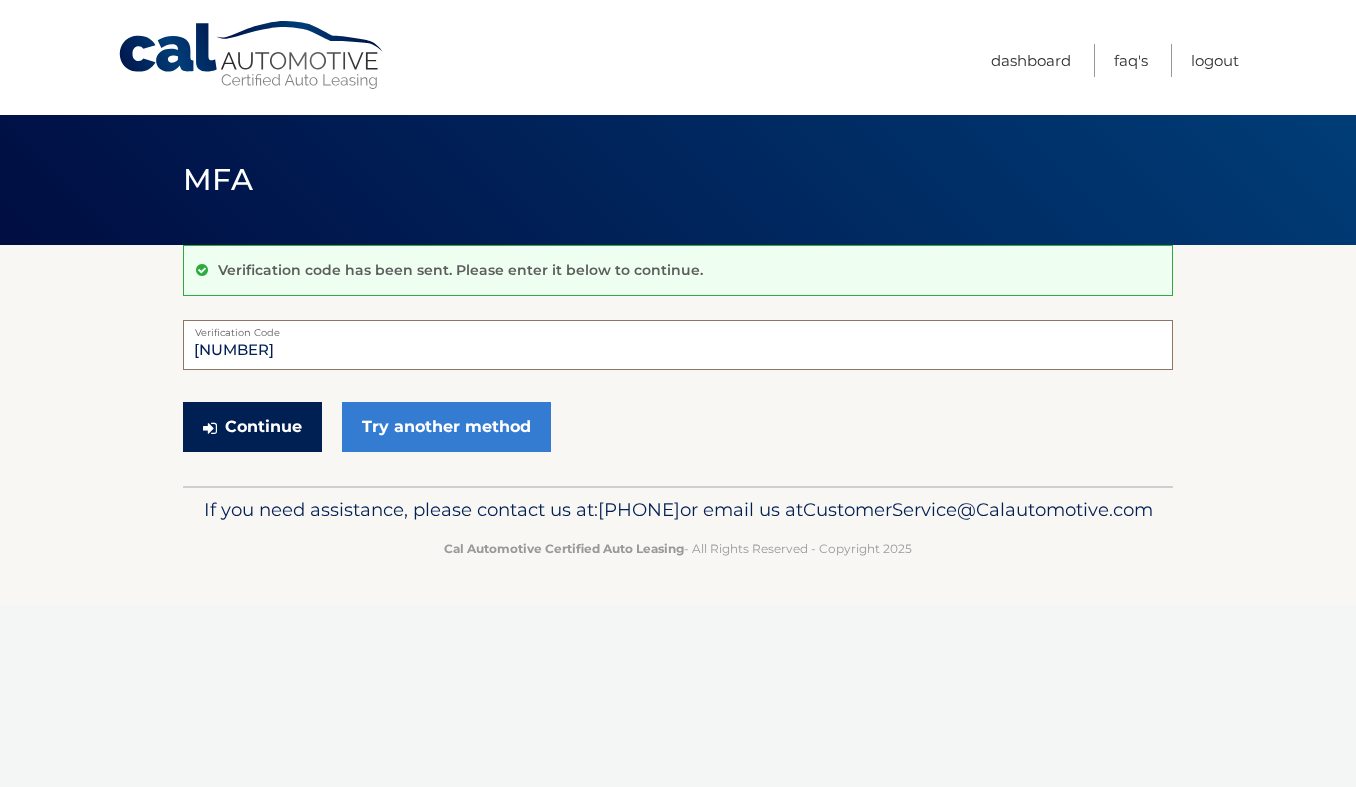 type on "736100" 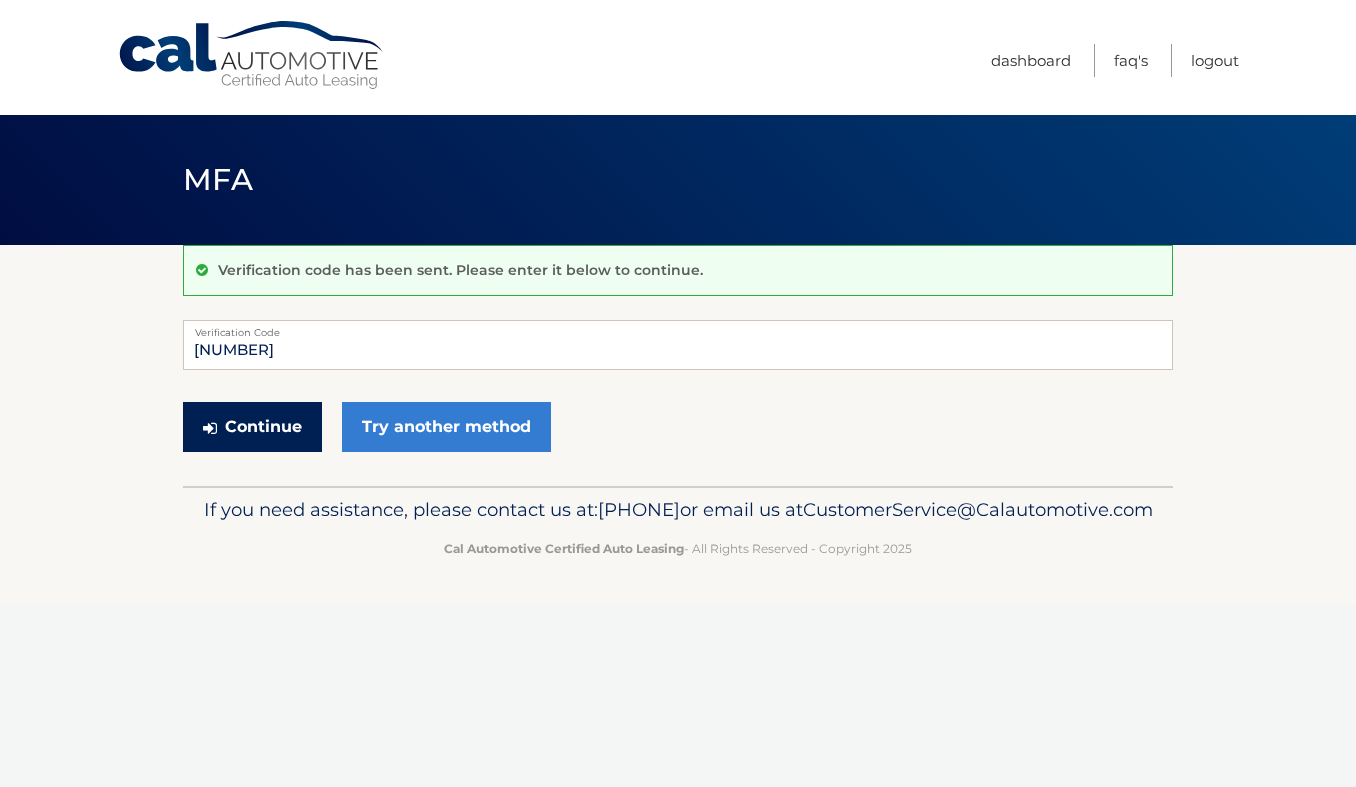 click on "Continue" at bounding box center [252, 427] 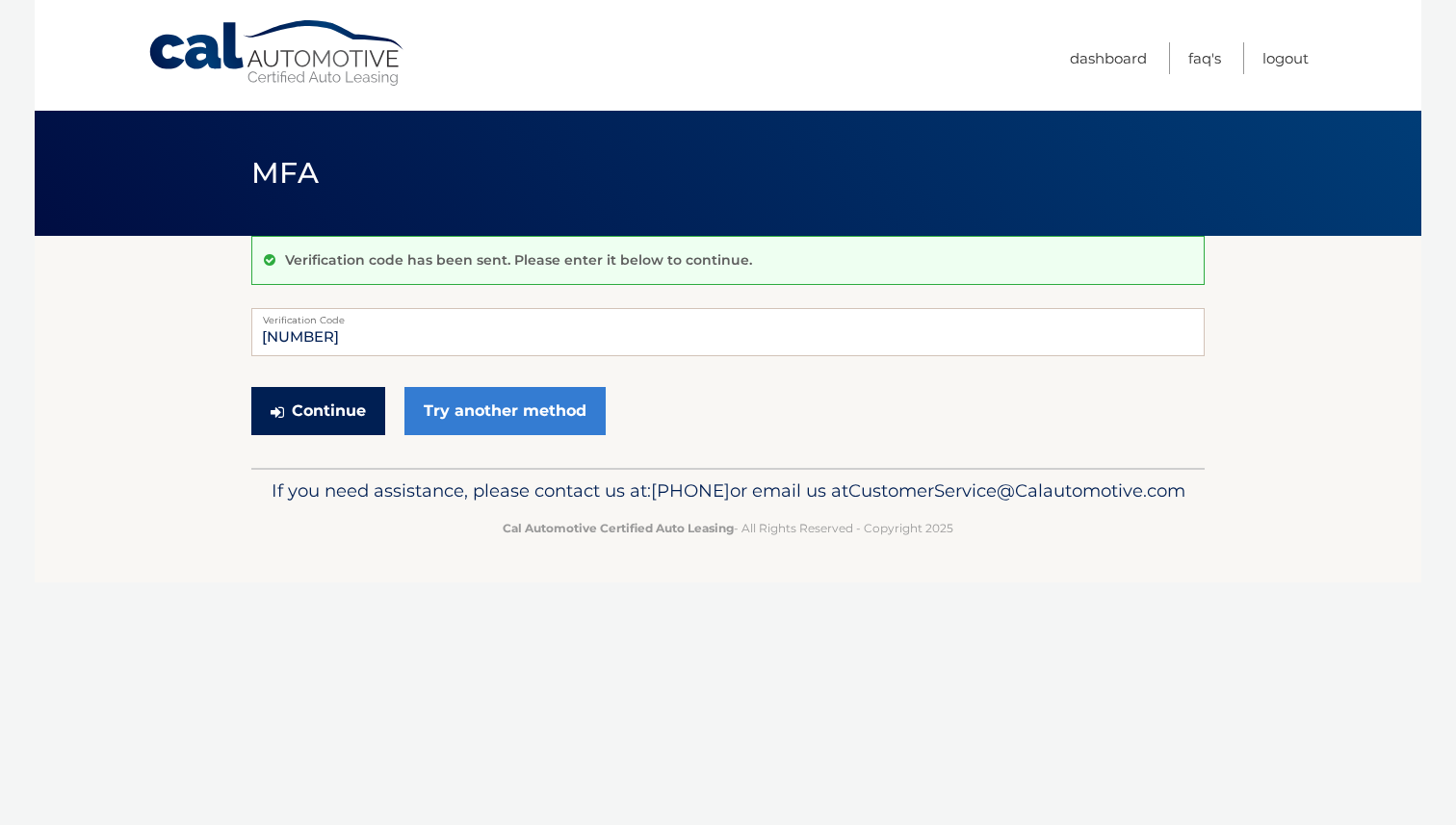 click on "Continue" at bounding box center (318, 411) 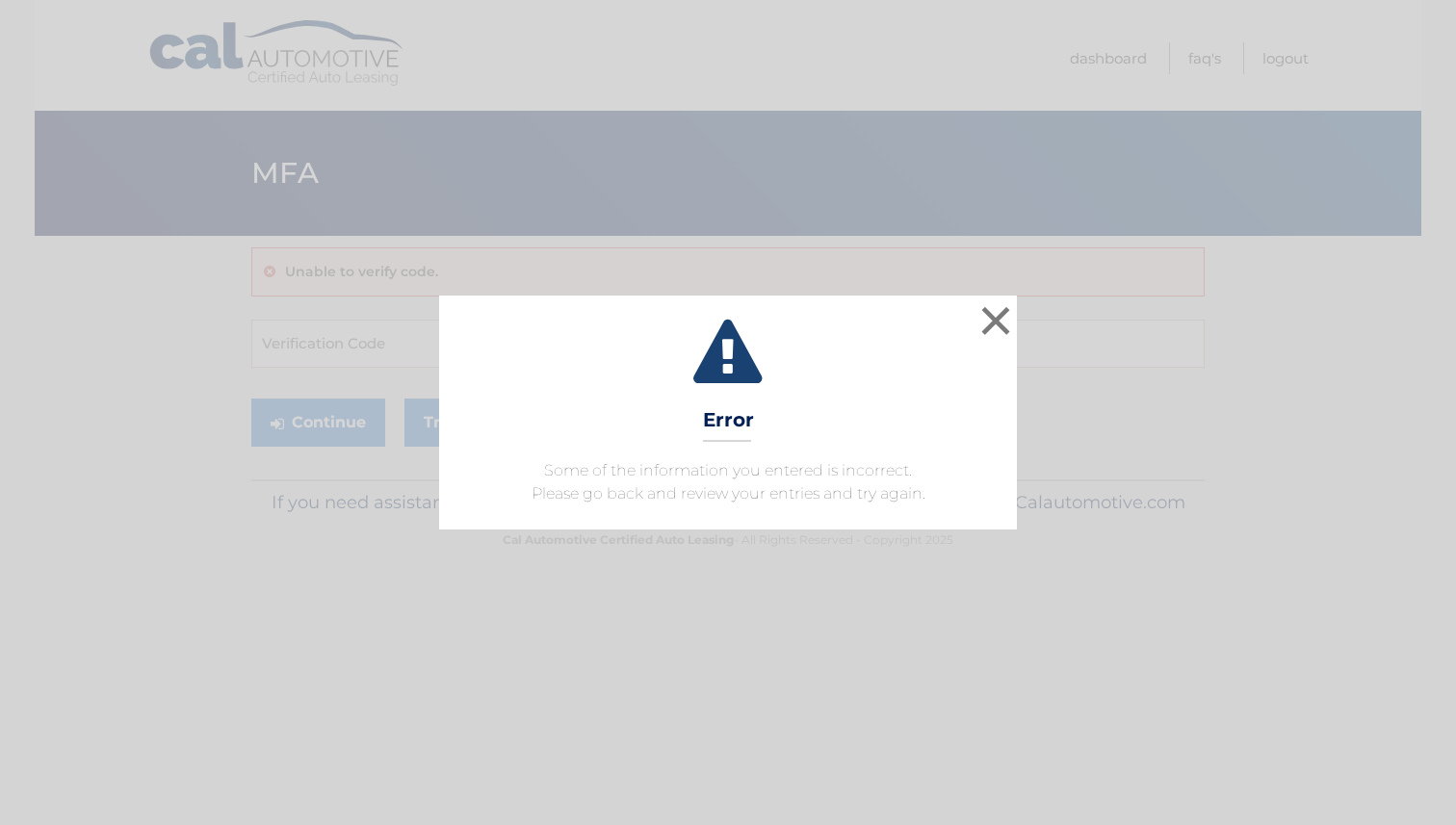 scroll, scrollTop: 0, scrollLeft: 0, axis: both 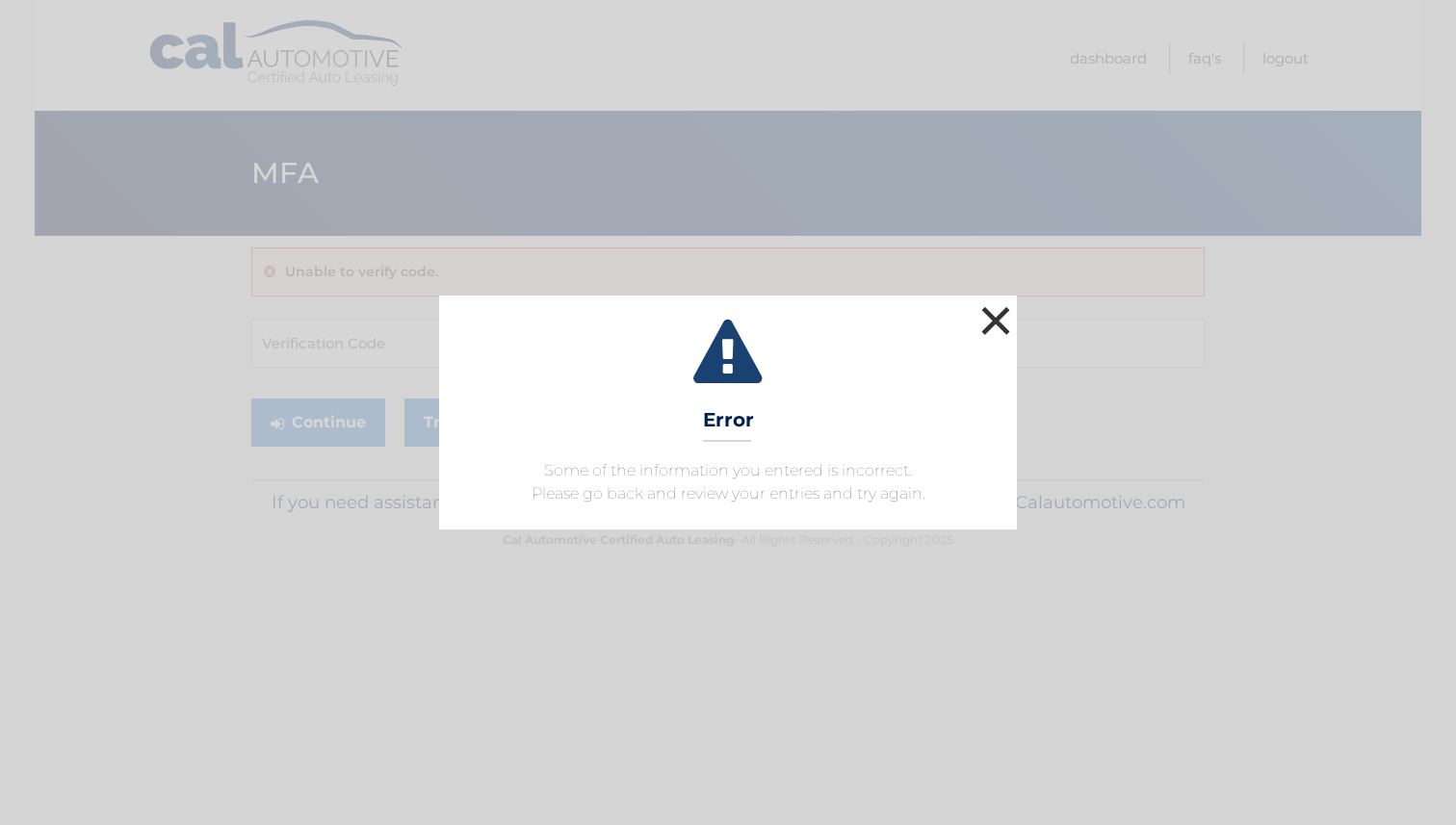 click on "×" at bounding box center [996, 321] 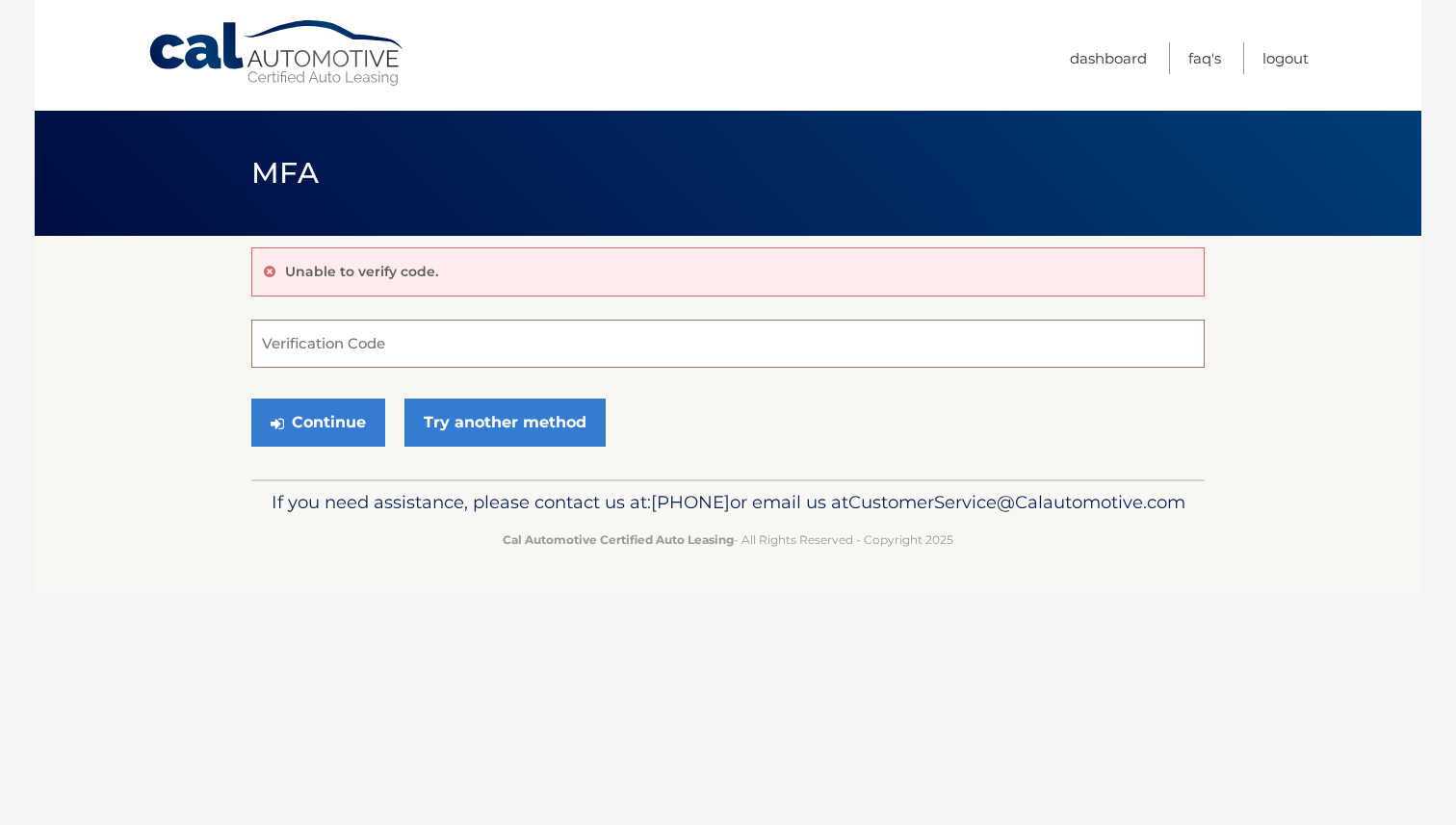 click on "Verification Code" at bounding box center [728, 344] 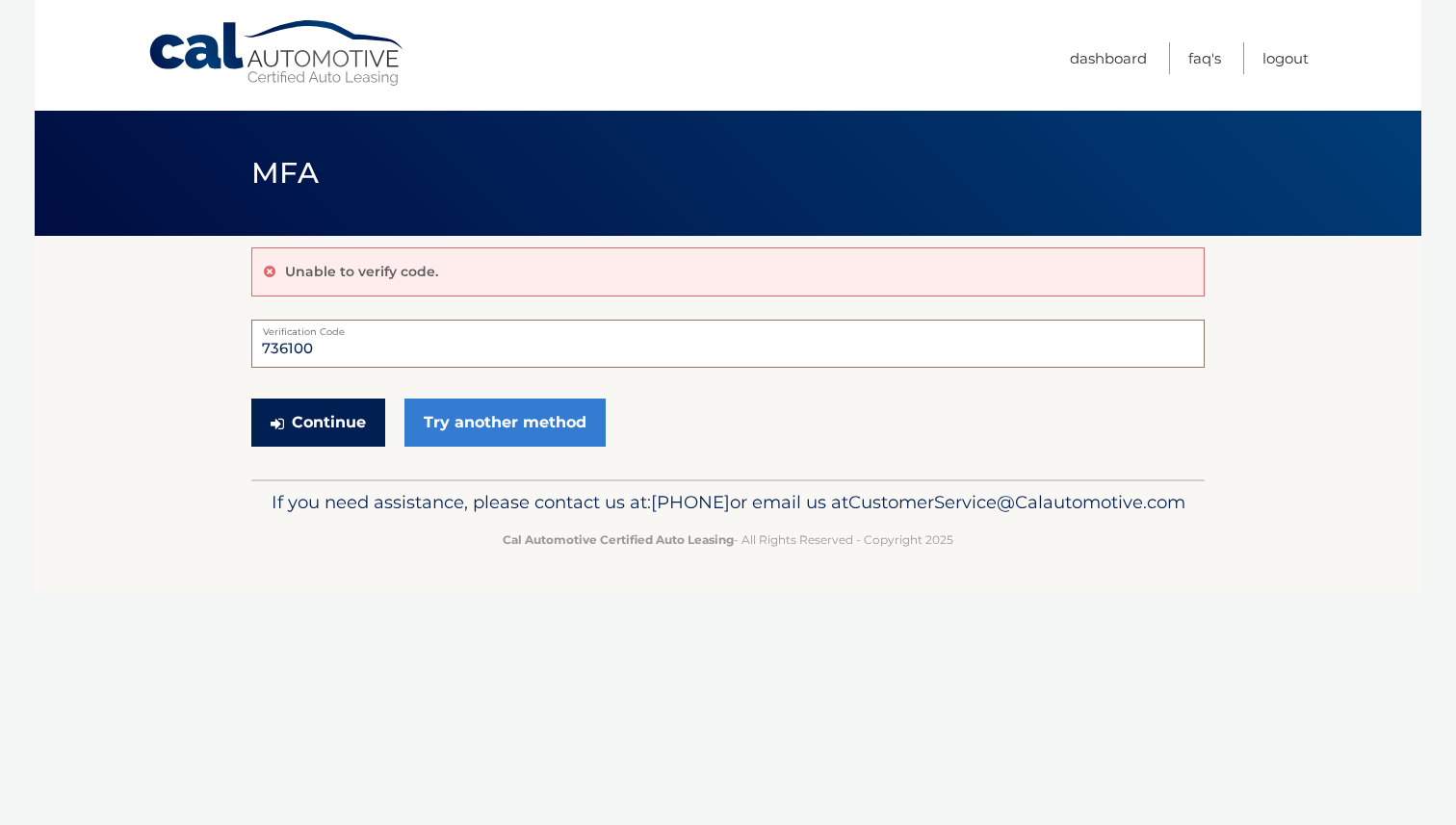 type on "736100" 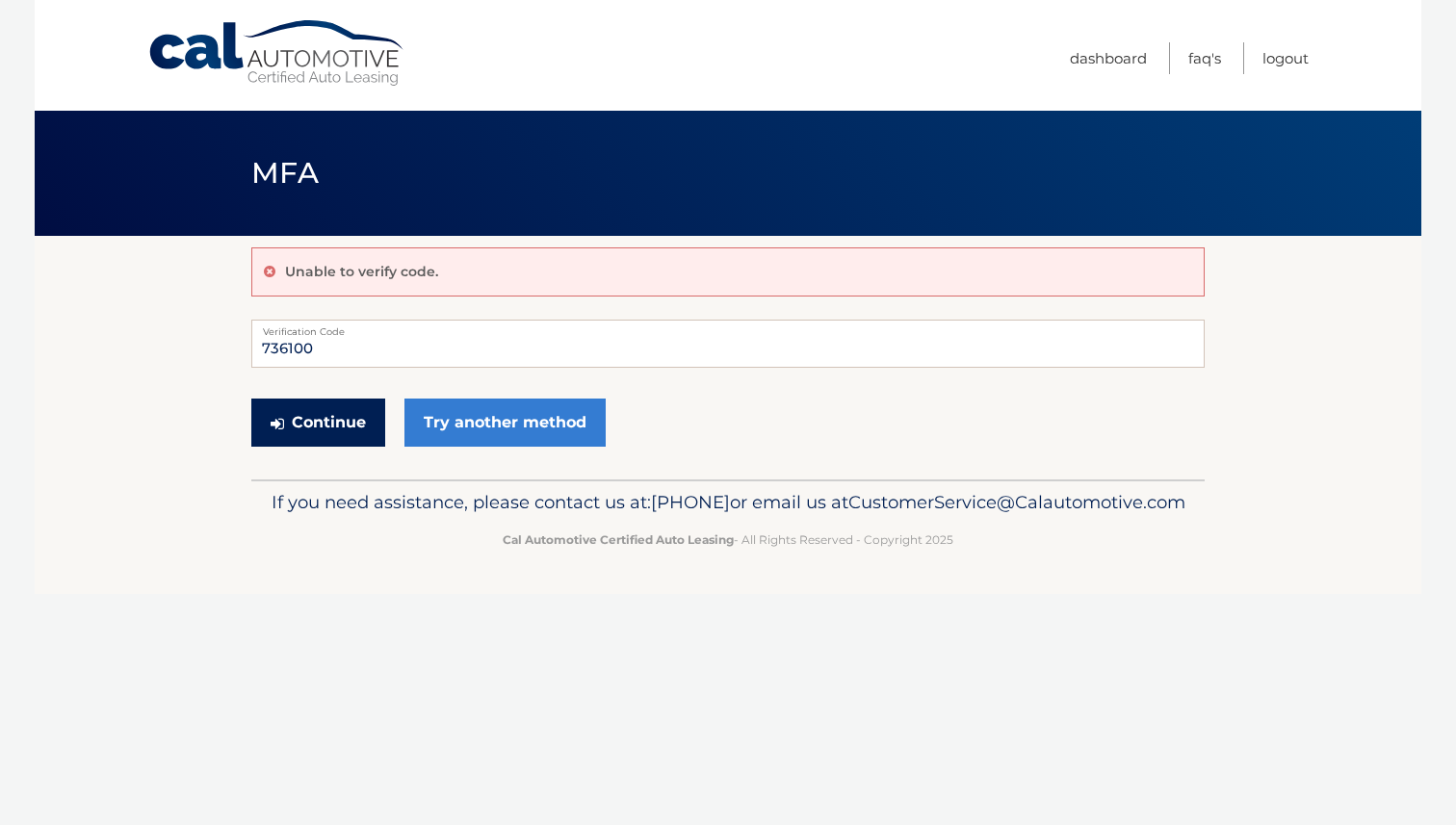 click on "Continue" at bounding box center (318, 423) 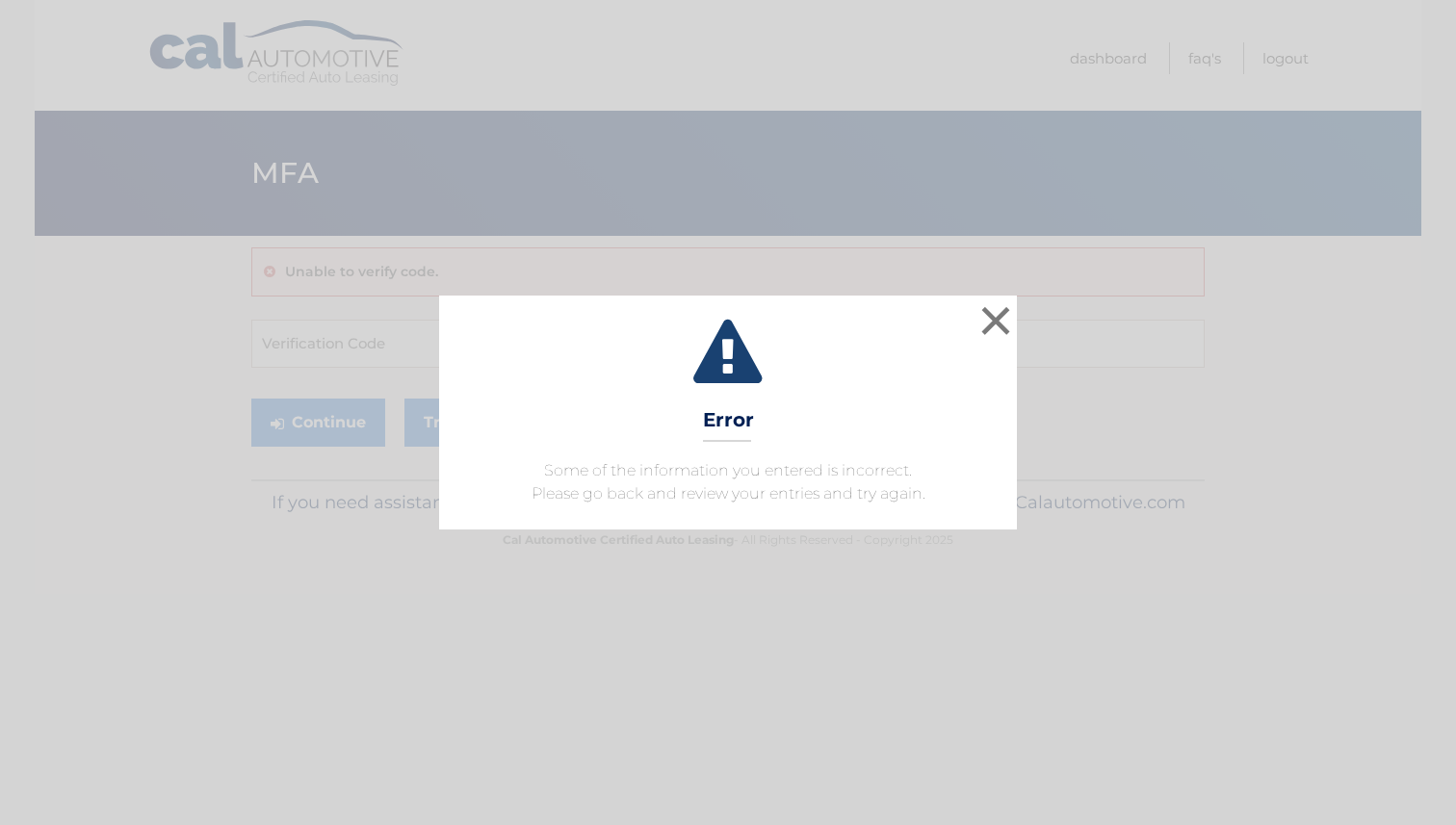 scroll, scrollTop: 0, scrollLeft: 0, axis: both 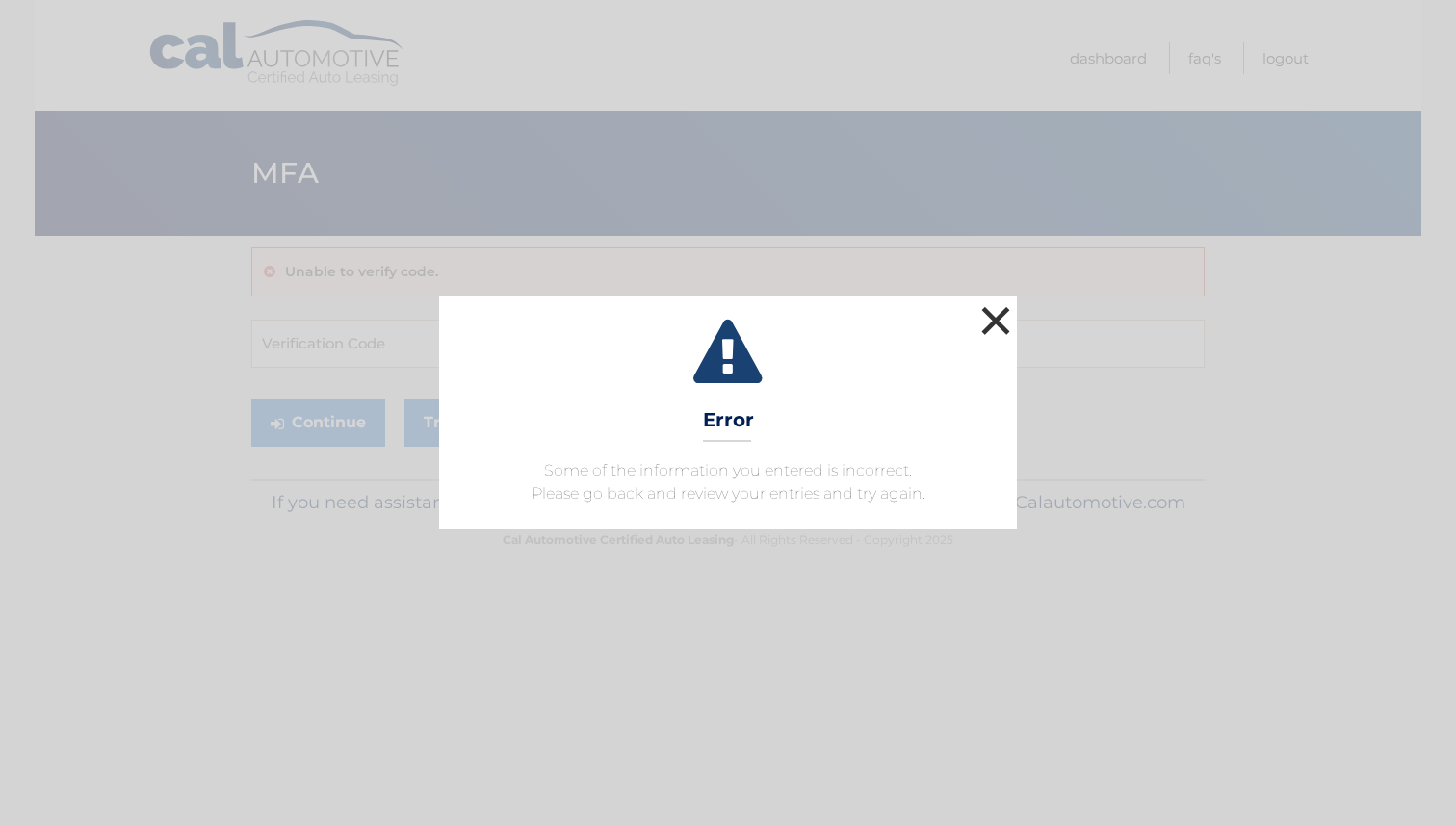click on "×" at bounding box center (996, 321) 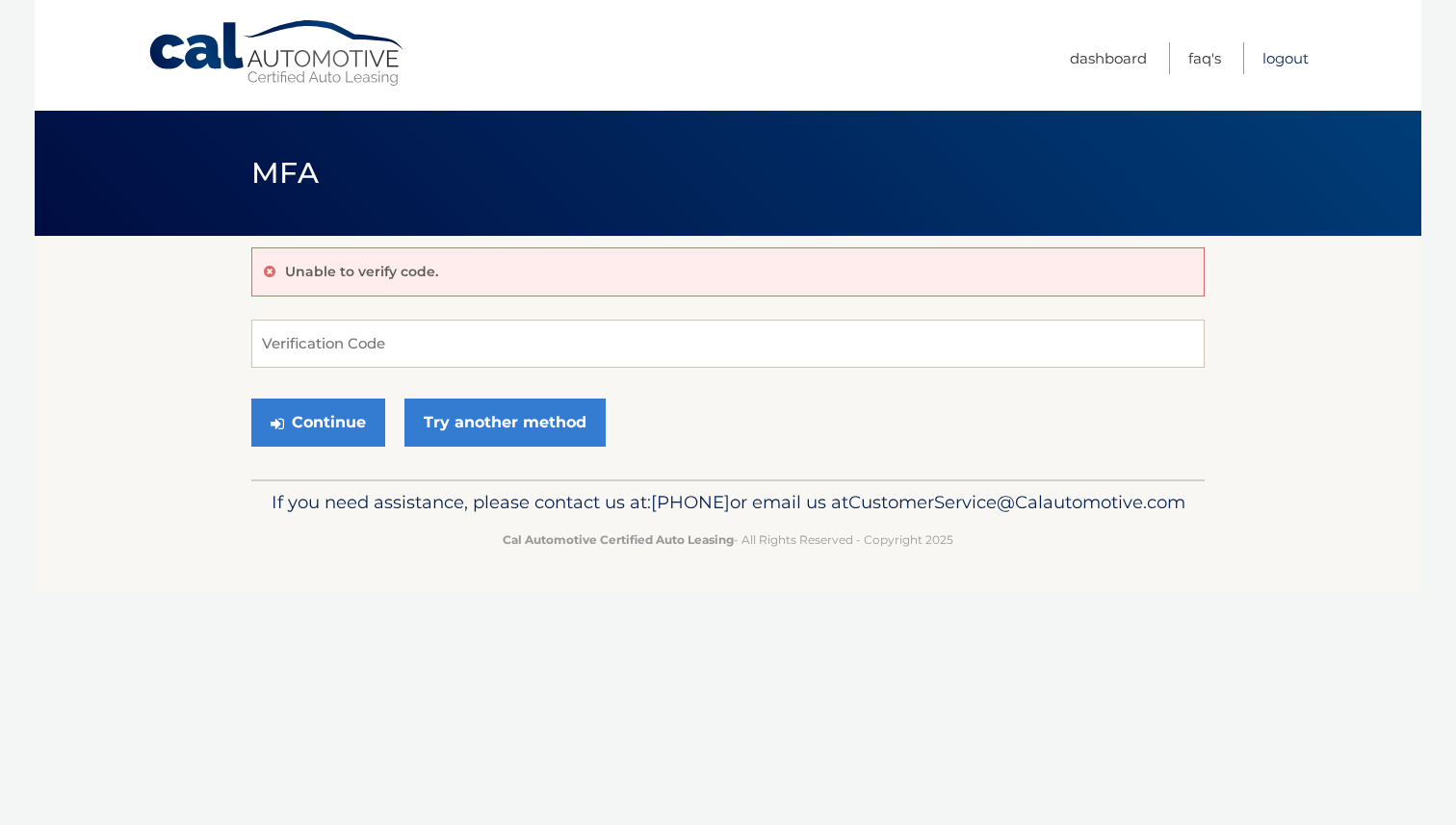 click on "Logout" at bounding box center (1286, 58) 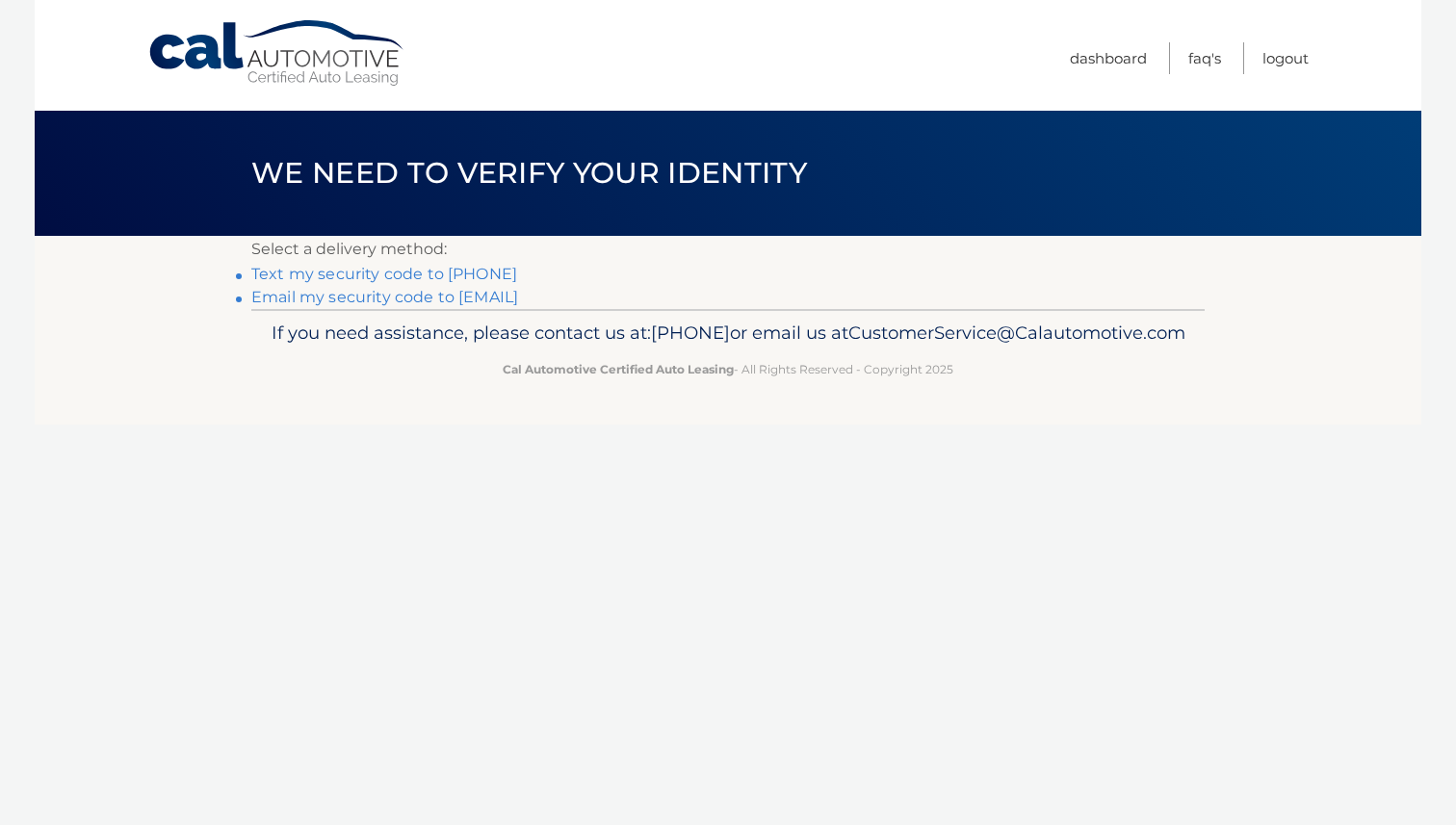 scroll, scrollTop: 0, scrollLeft: 0, axis: both 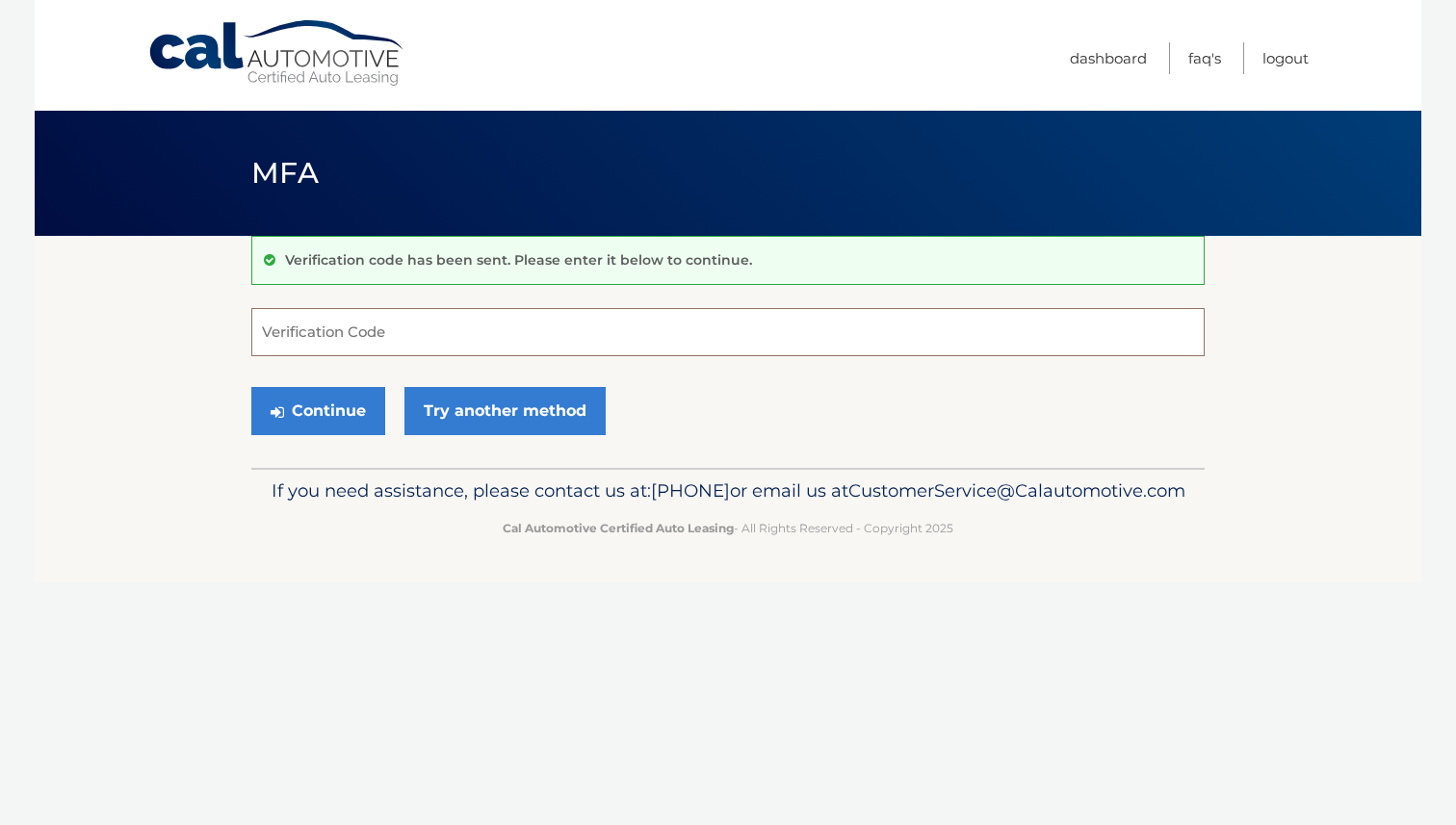 click on "Verification Code" at bounding box center (728, 332) 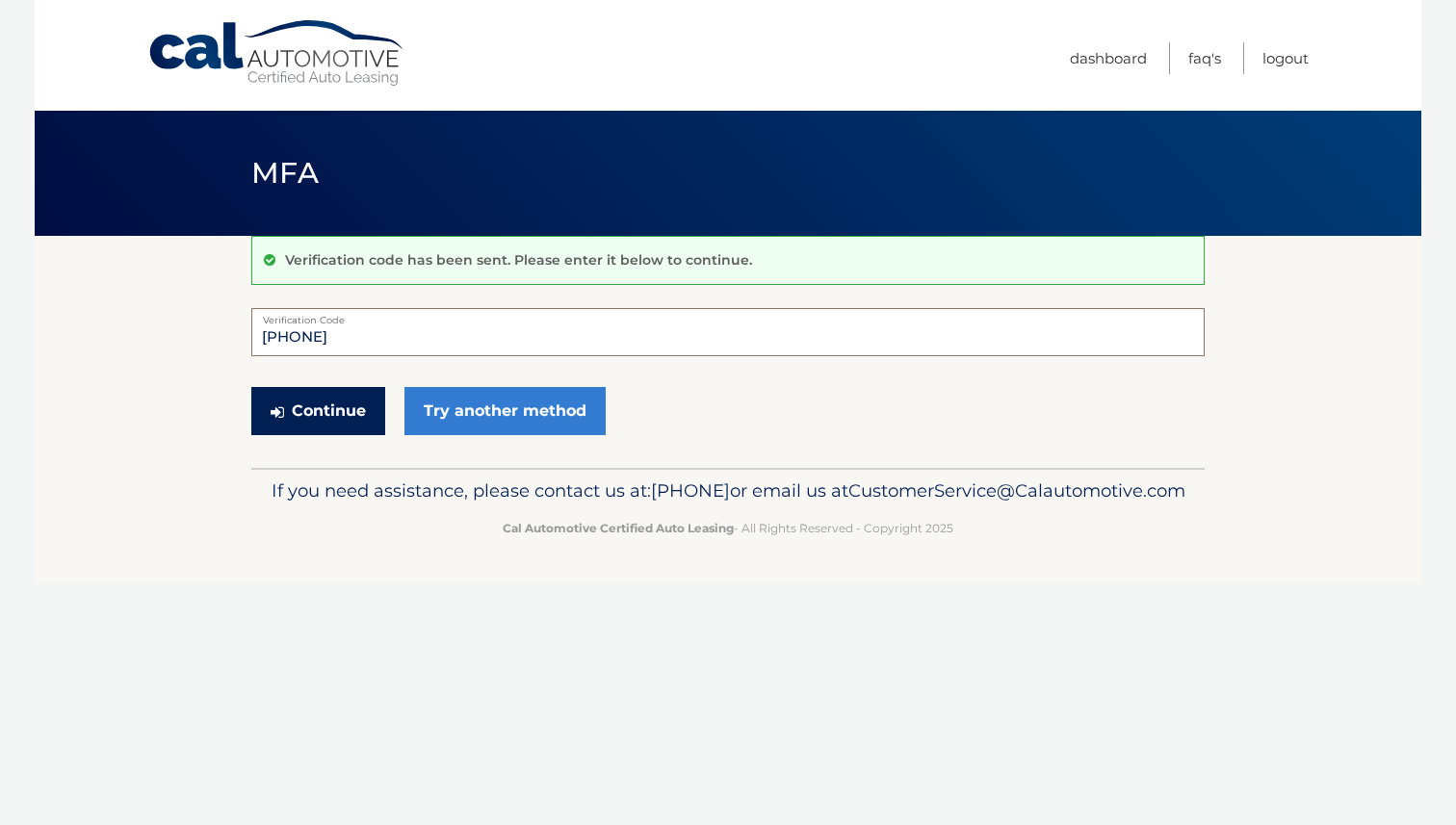 type on "[PHONE]" 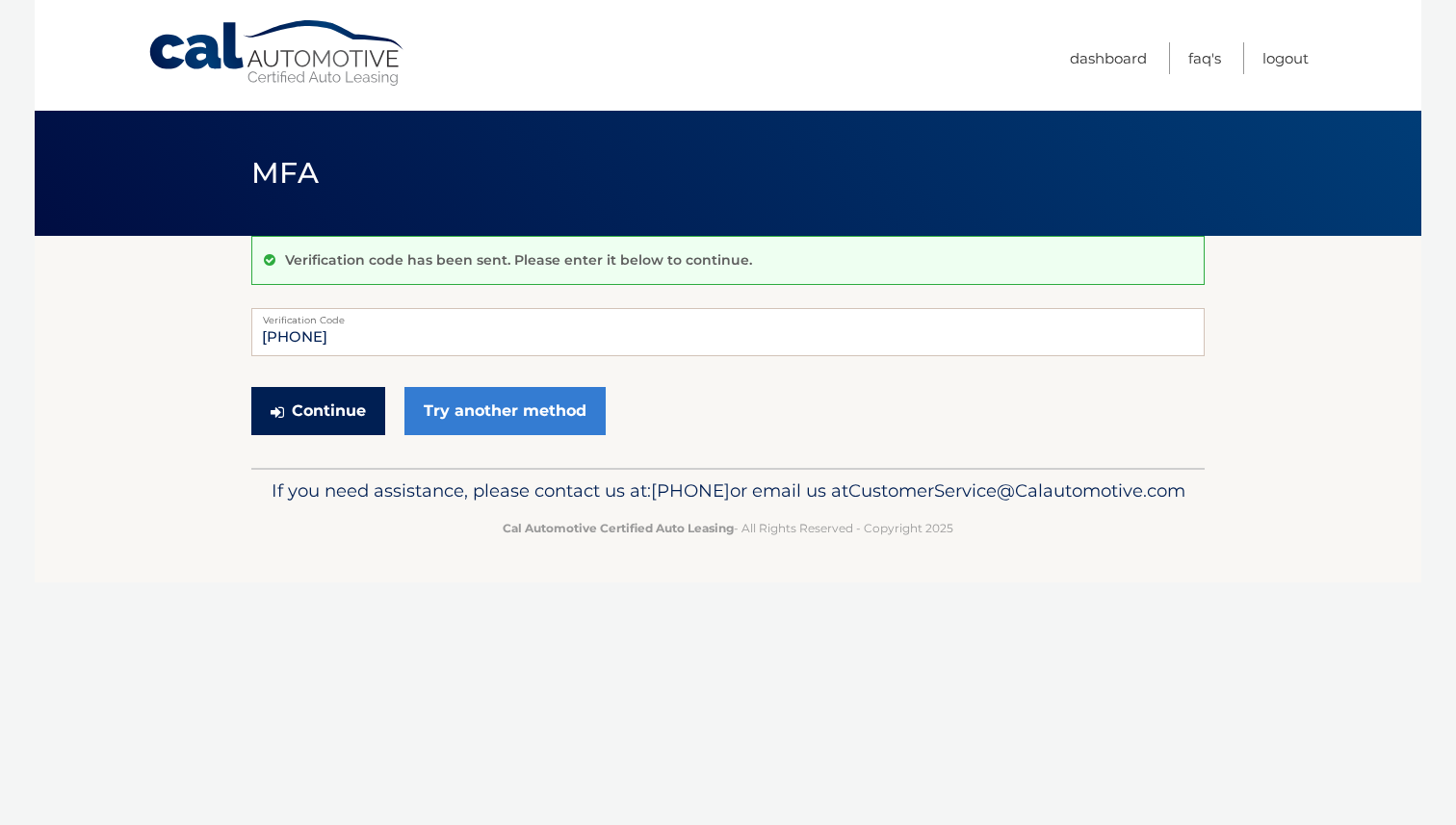 click on "Continue" at bounding box center [318, 411] 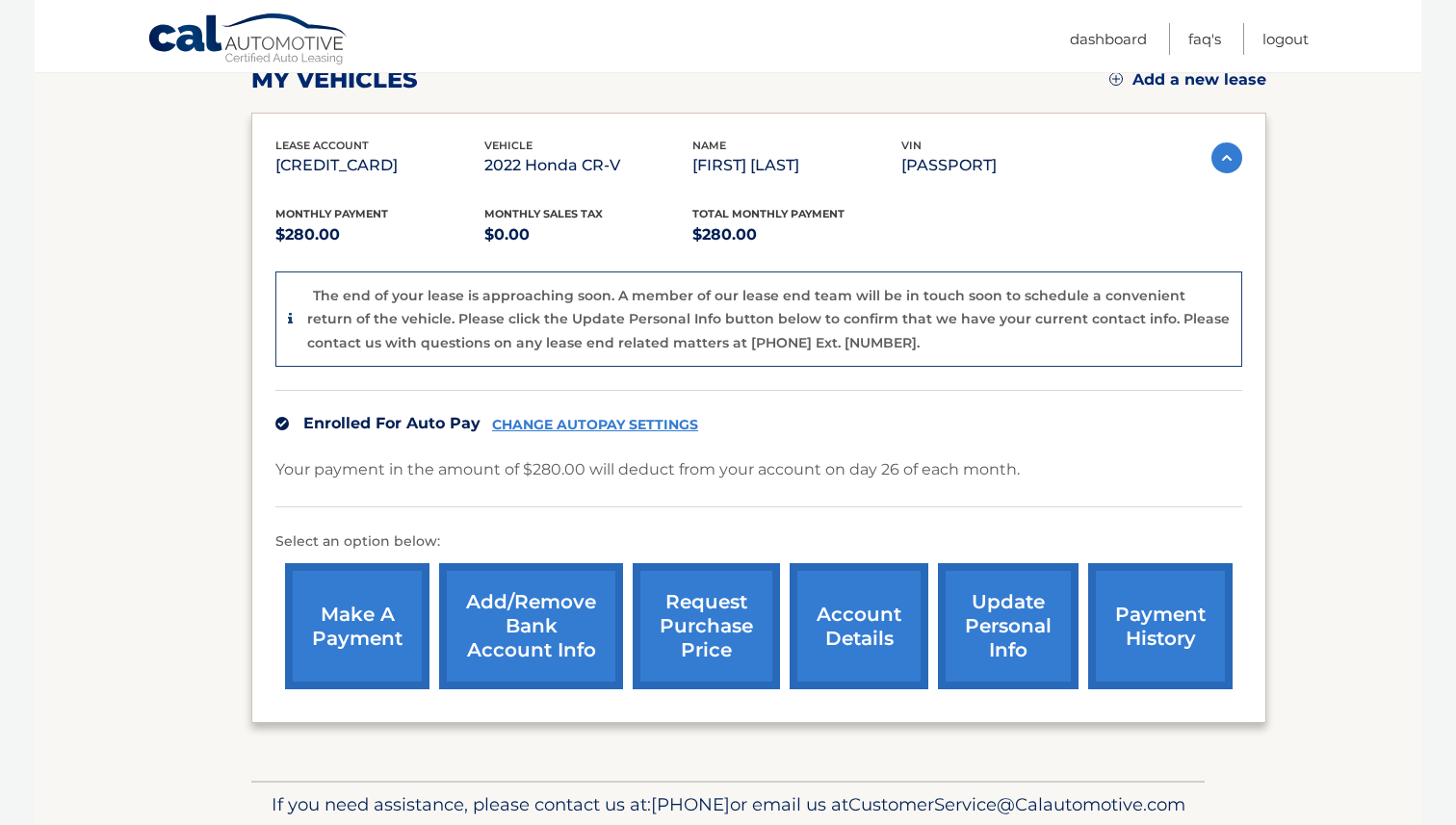 scroll, scrollTop: 272, scrollLeft: 0, axis: vertical 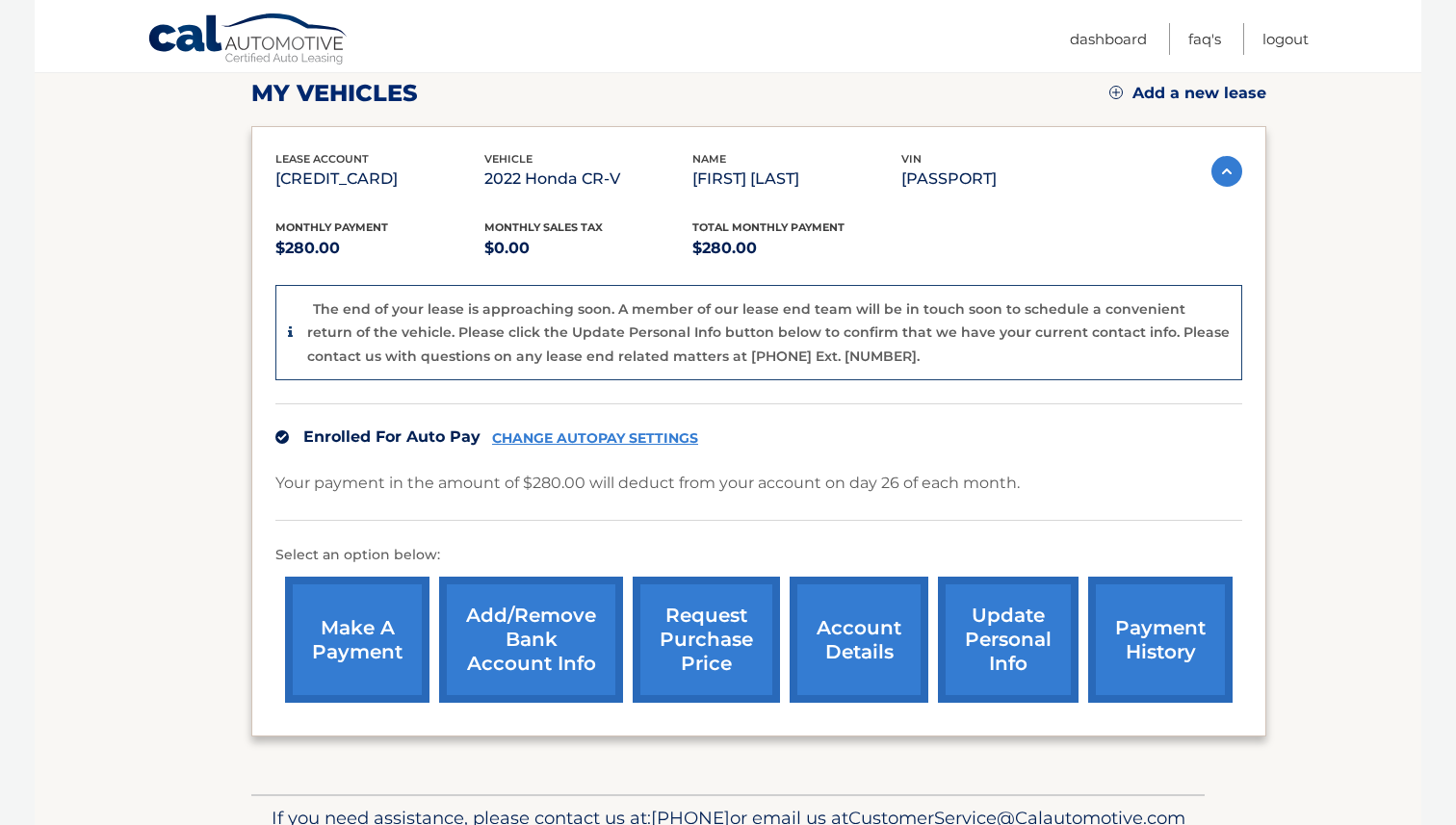 click on "account details" at bounding box center (859, 639) 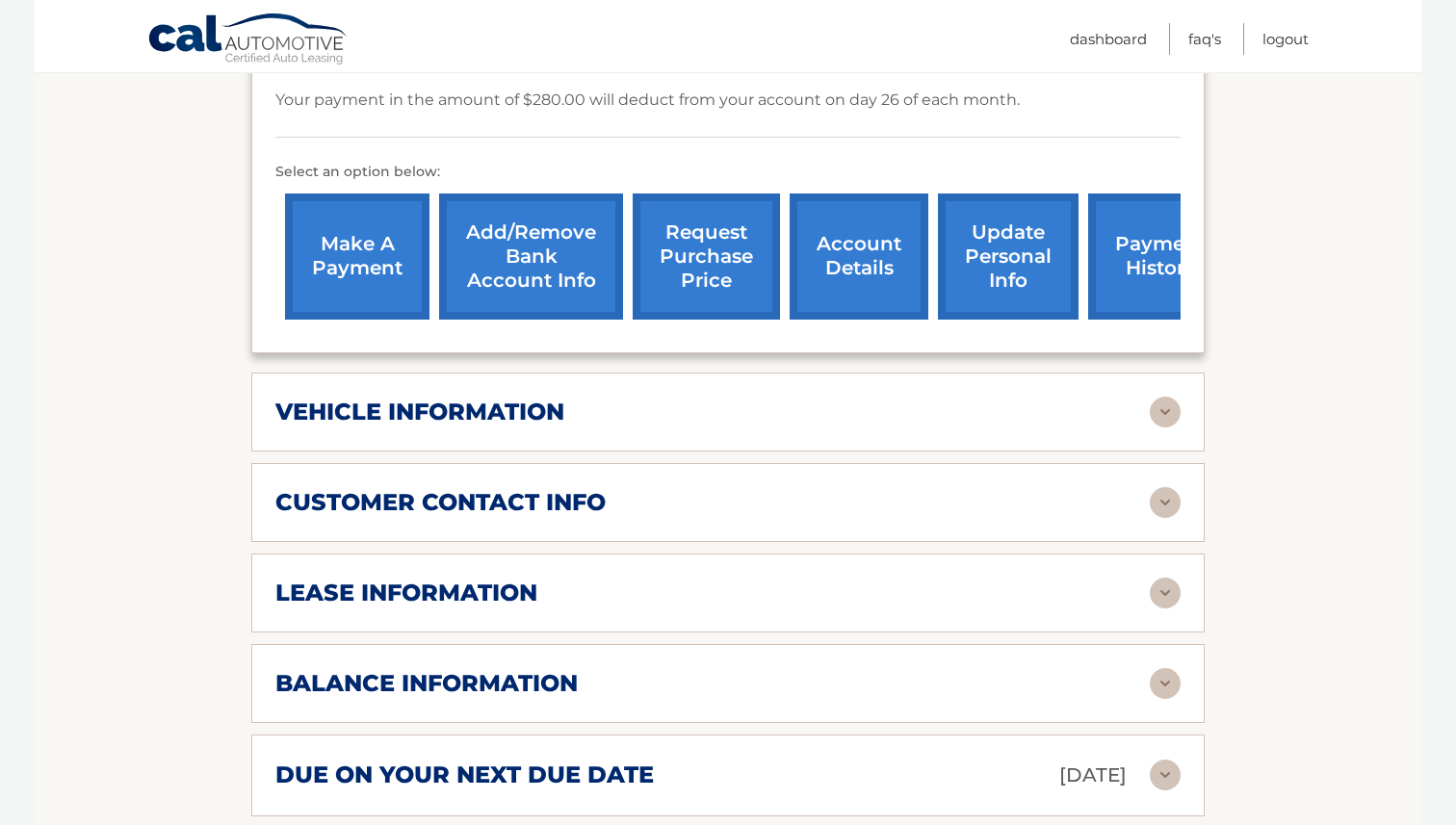 scroll, scrollTop: 572, scrollLeft: 0, axis: vertical 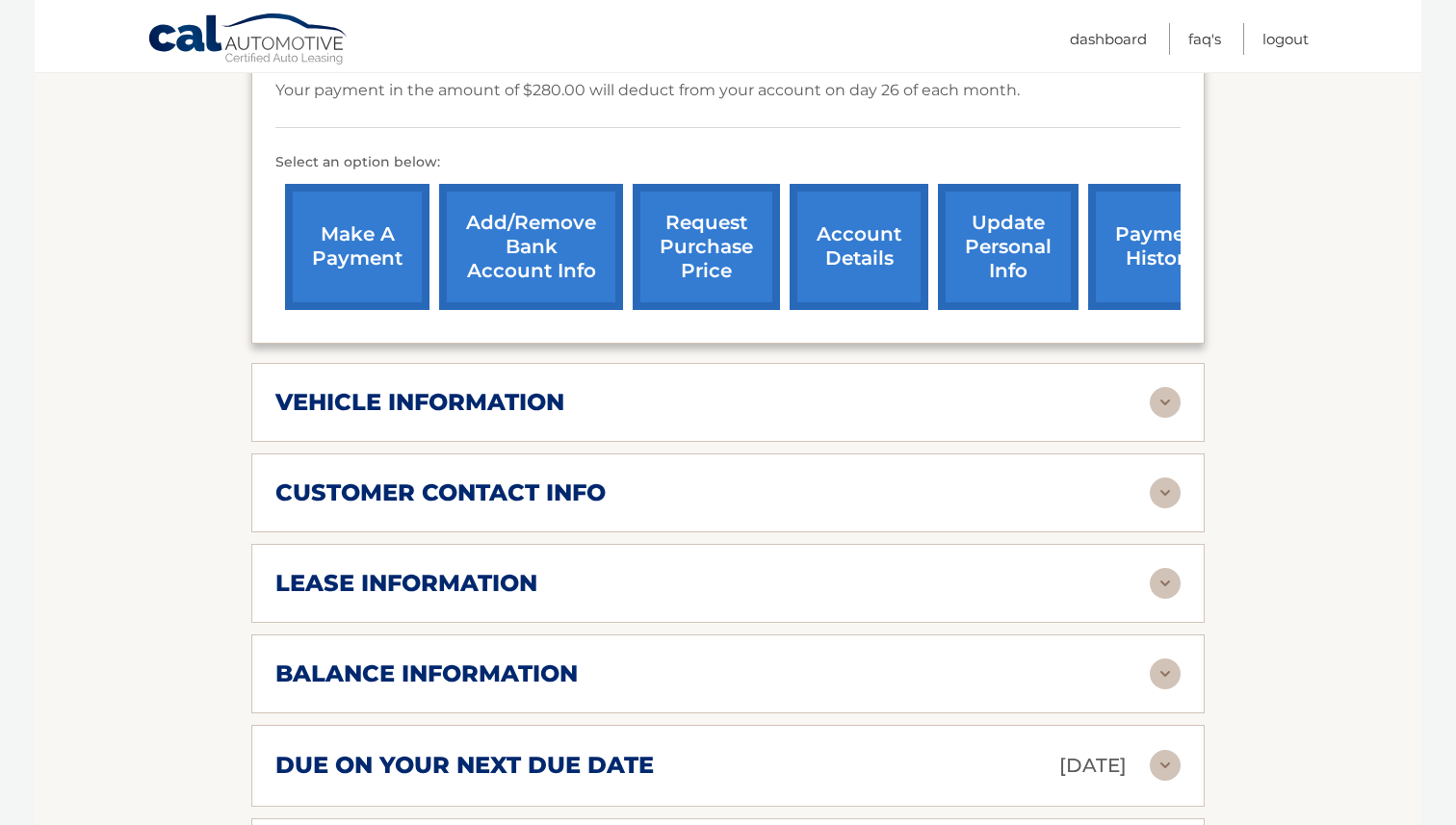 click on "balance information" at bounding box center [713, 674] 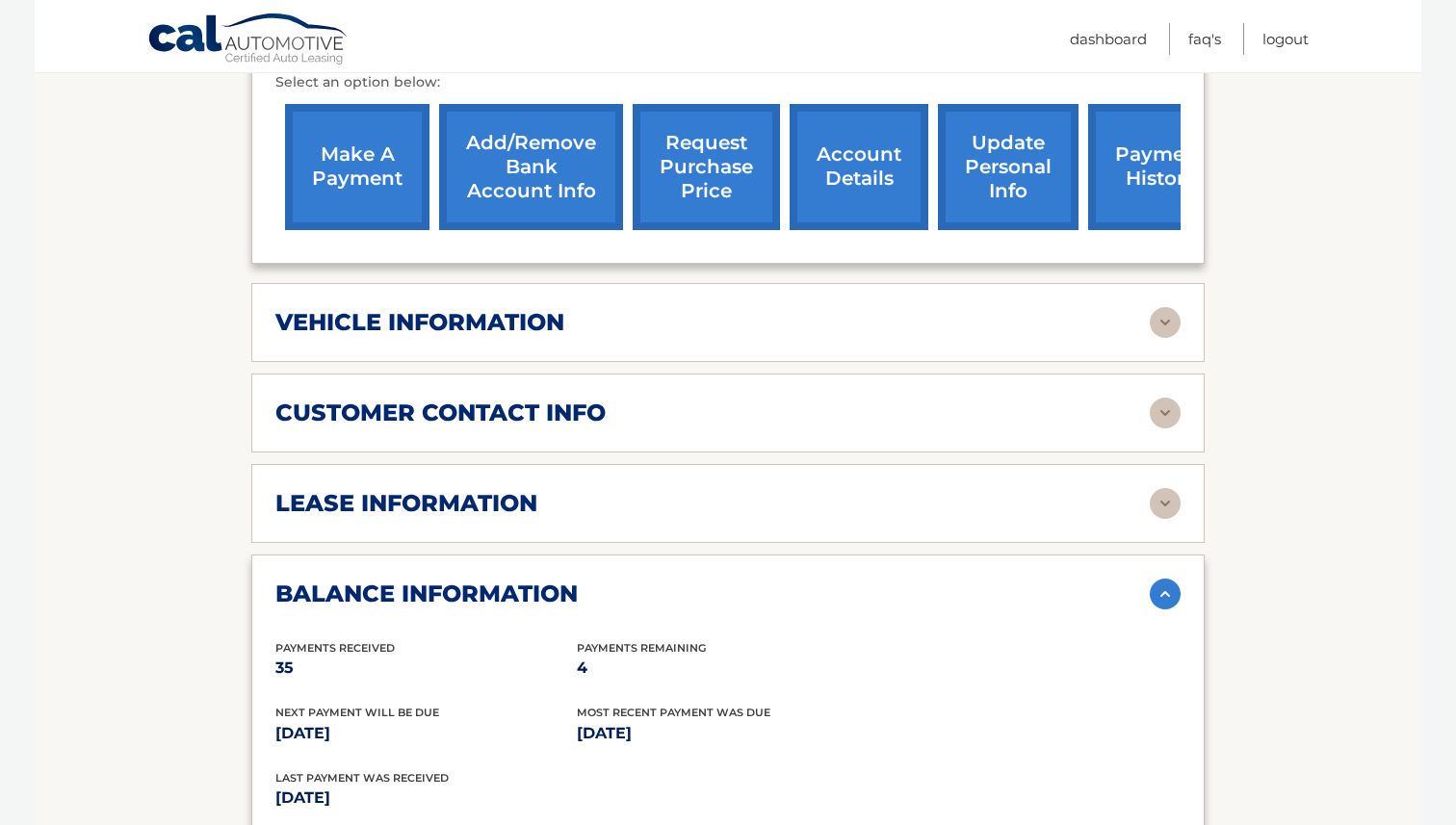 scroll, scrollTop: 627, scrollLeft: 0, axis: vertical 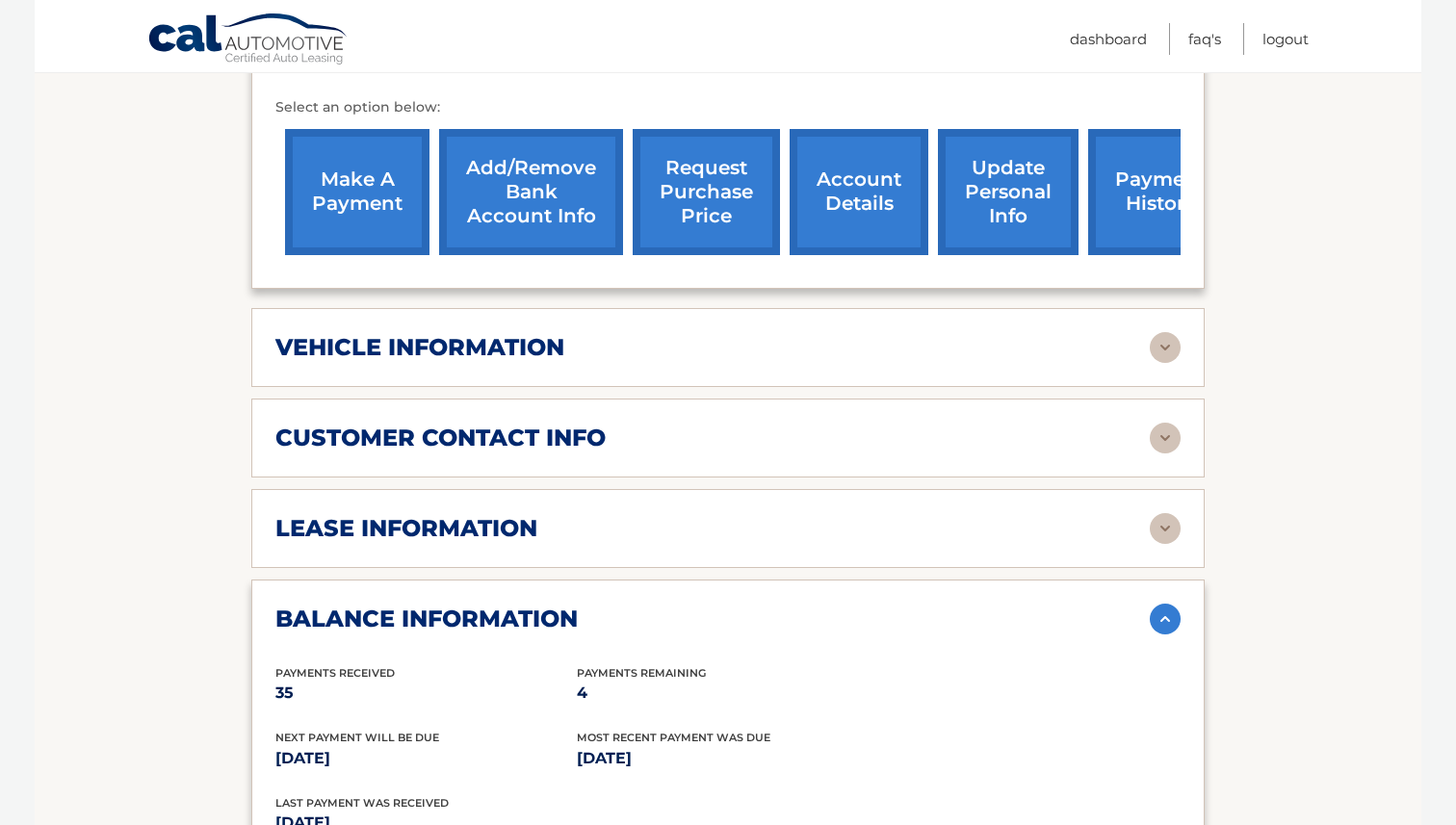 click on "lease information" at bounding box center (713, 529) 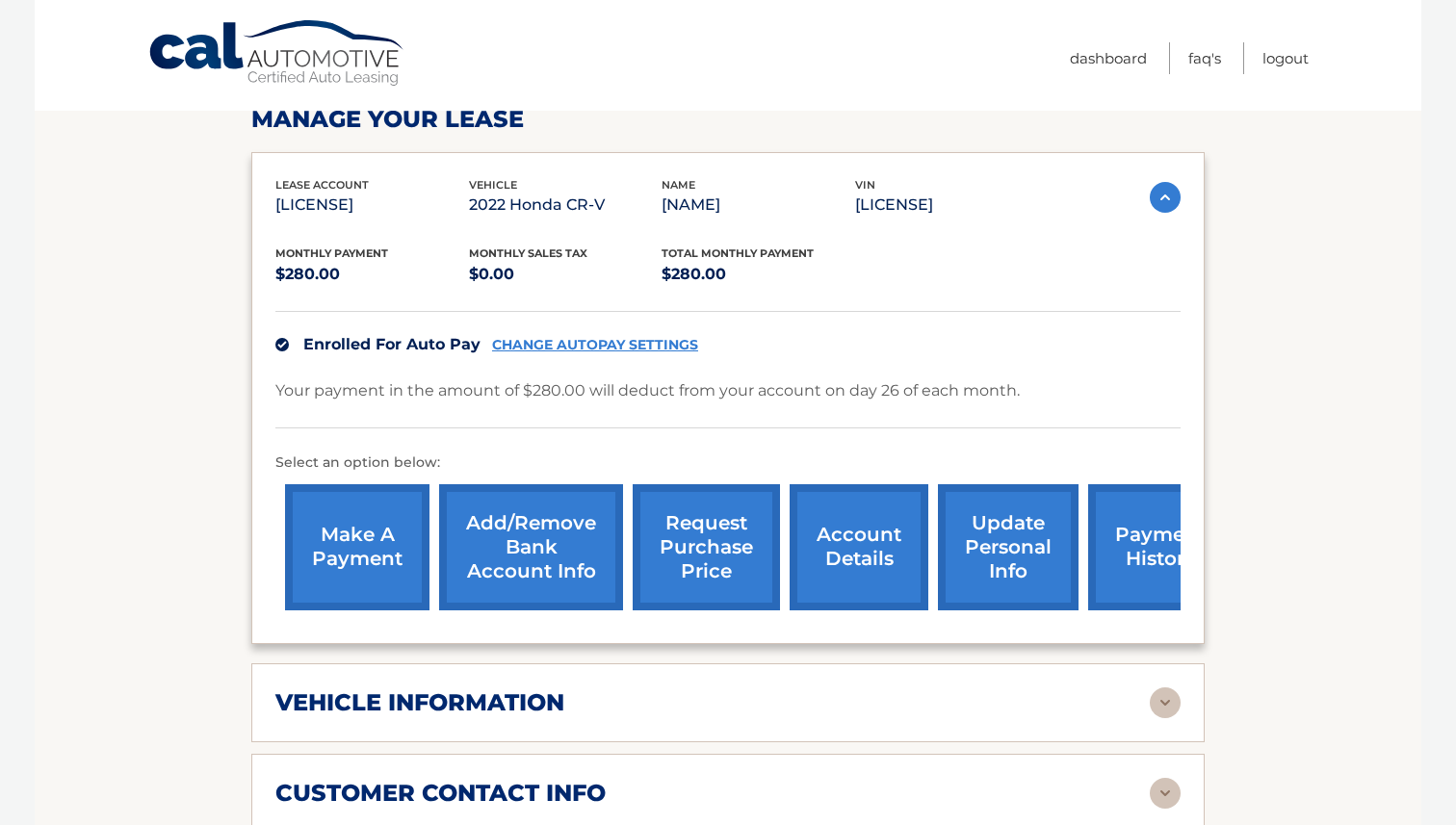 scroll, scrollTop: 0, scrollLeft: 0, axis: both 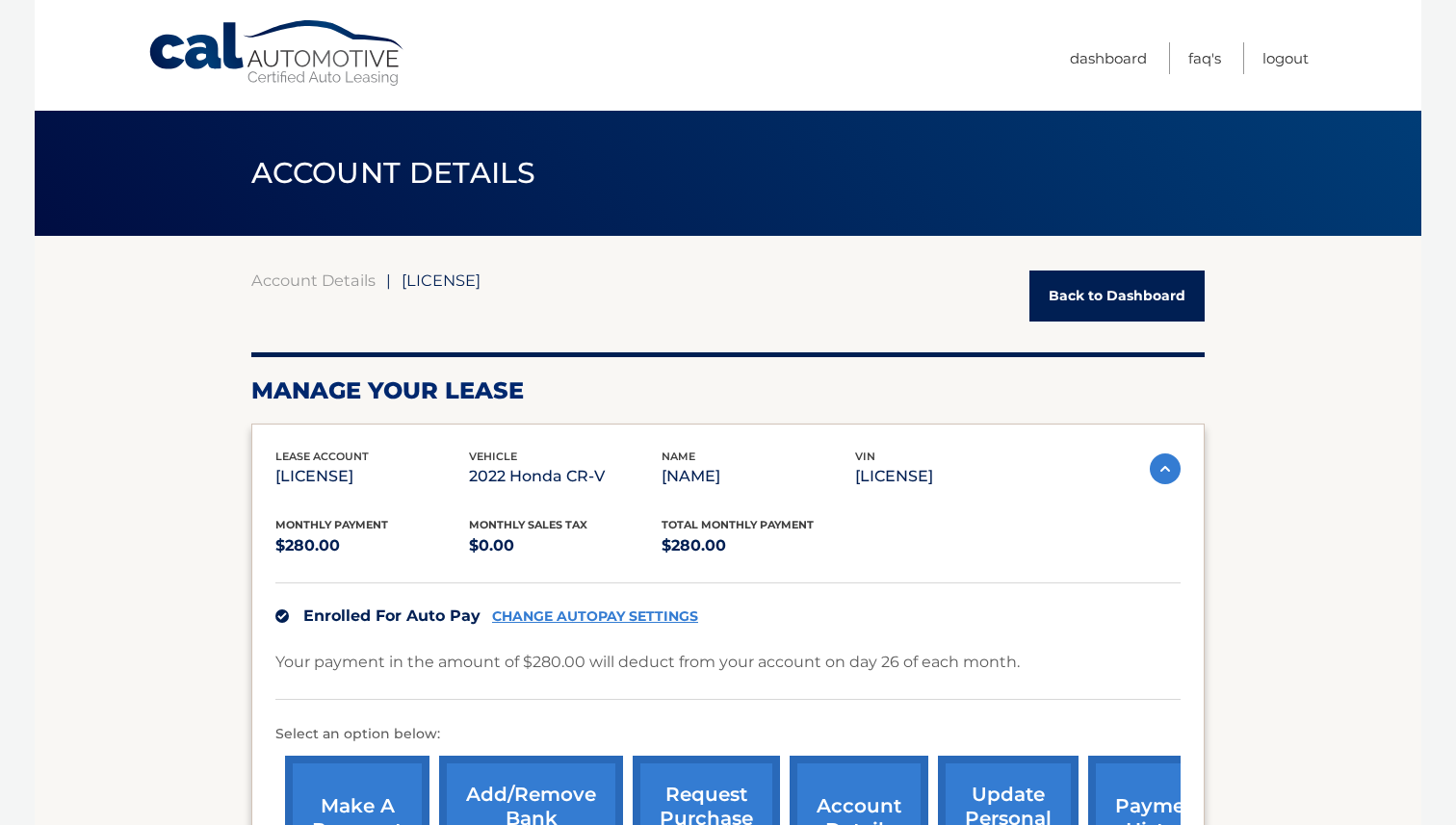 click on "CHANGE AUTOPAY SETTINGS" at bounding box center [595, 616] 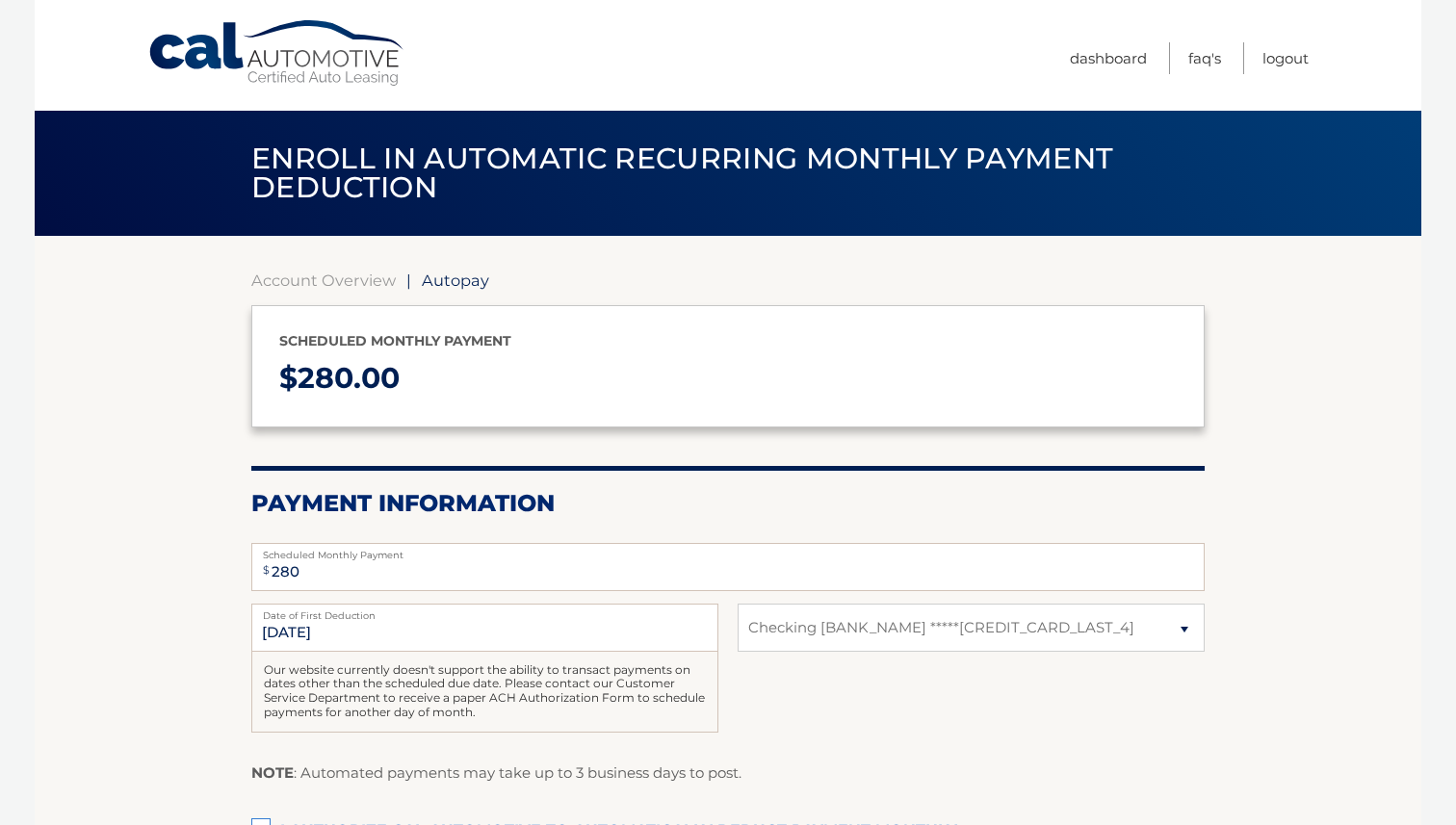 select on "YmNmNjFiZTctNTQ0NS00NTFmLWJhYWMtNmQ2ZDU4YWZlZjYw" 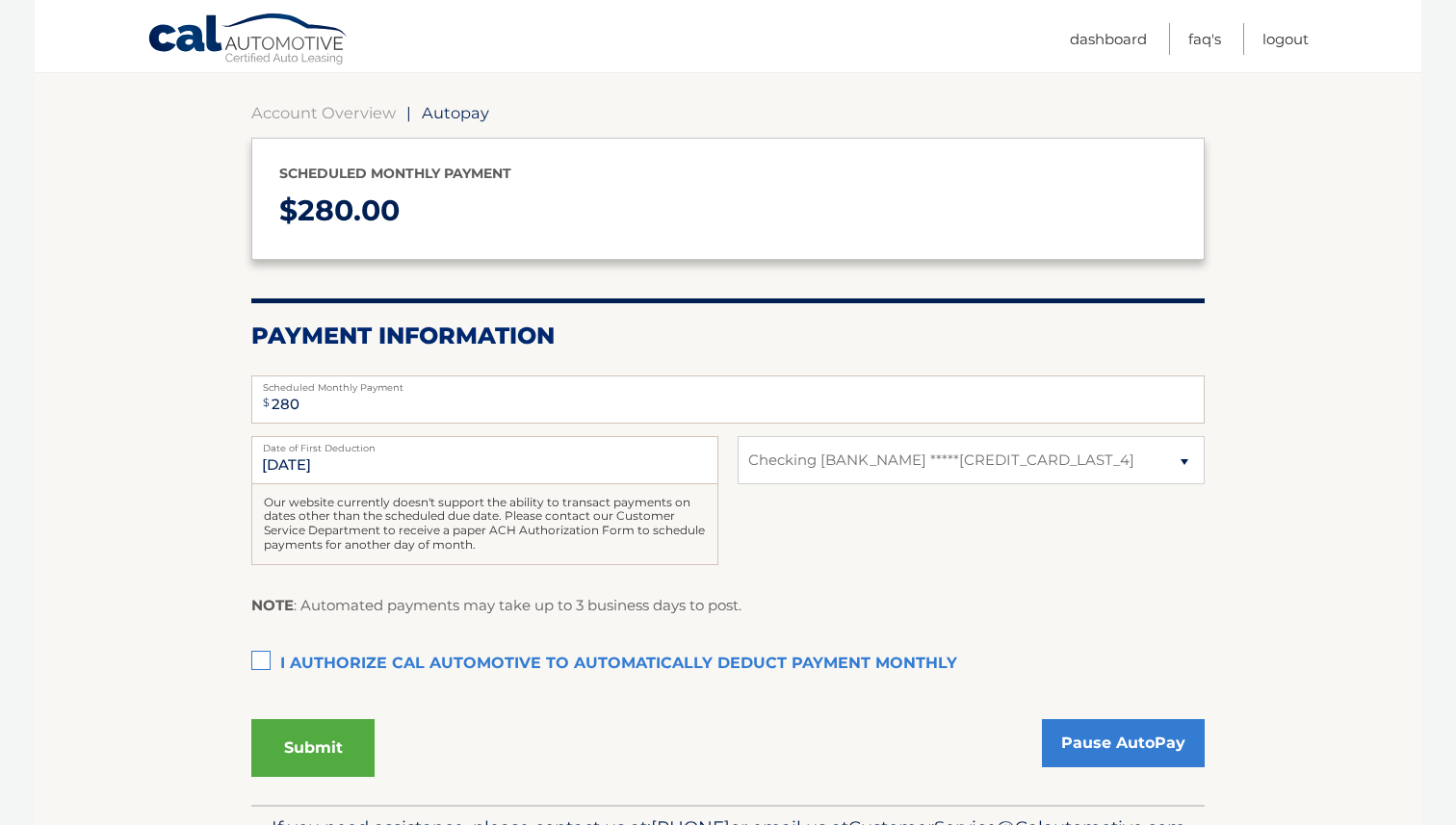 scroll, scrollTop: 169, scrollLeft: 0, axis: vertical 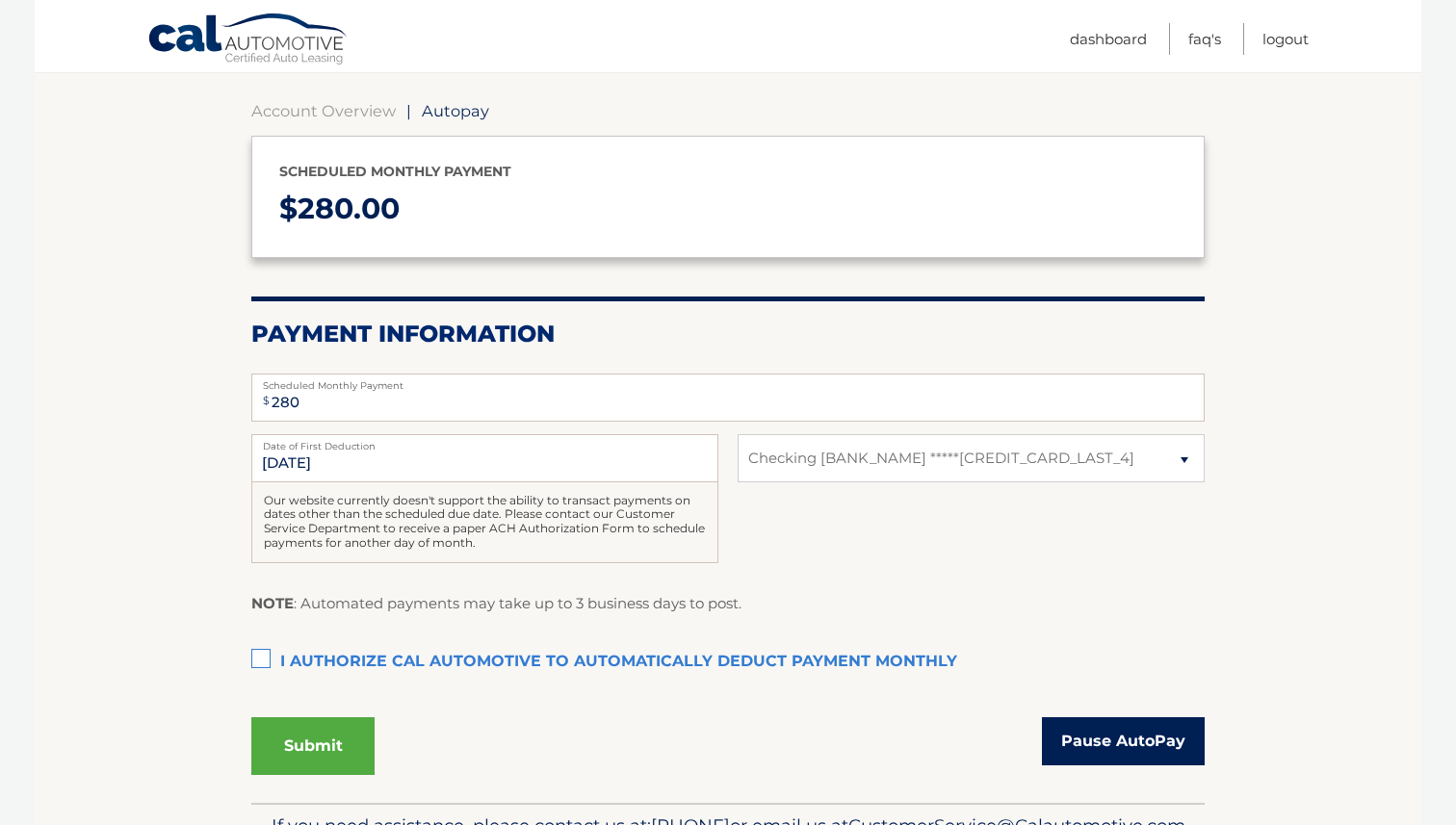 click on "Pause AutoPay" at bounding box center [1123, 741] 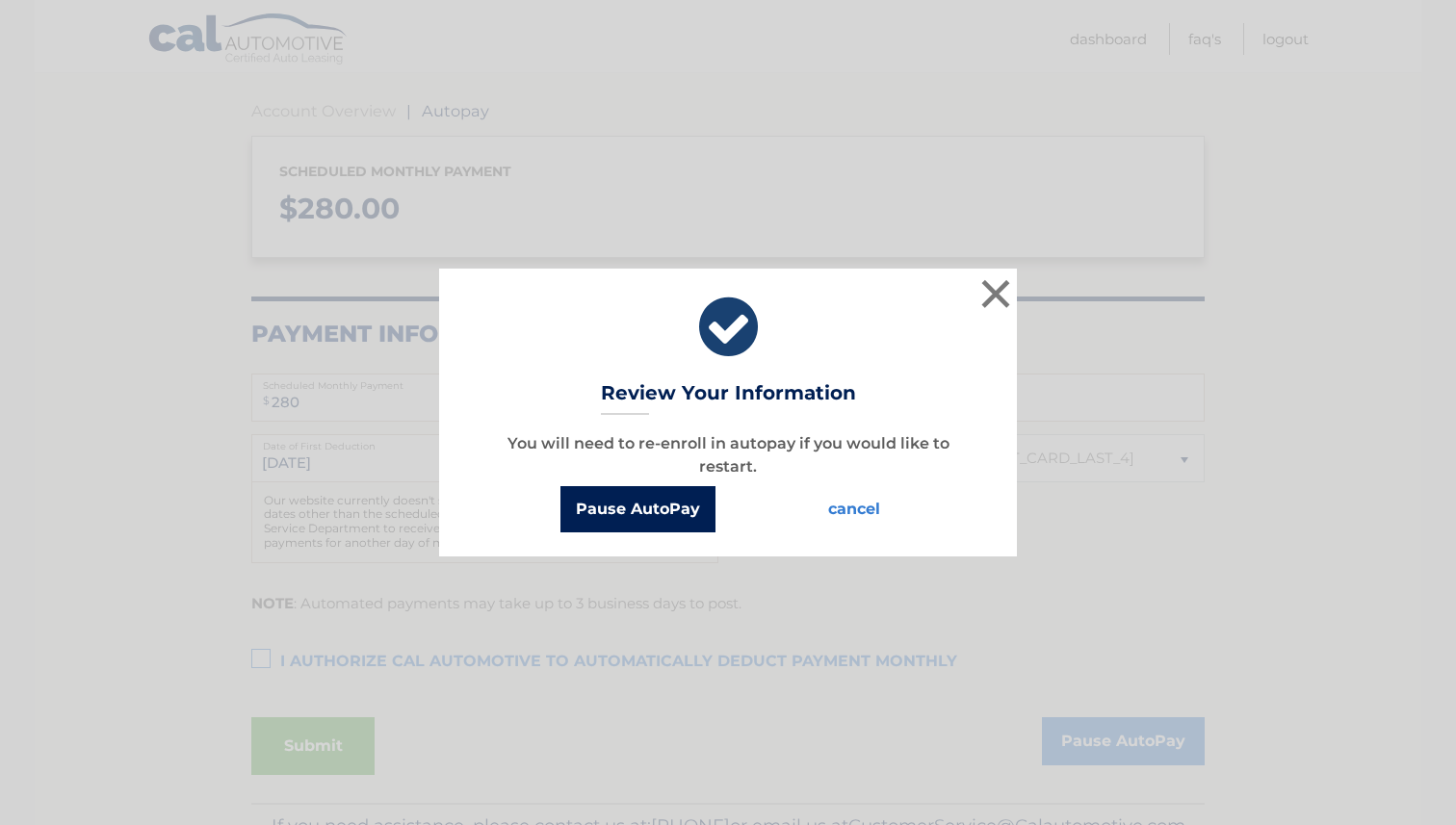 click on "Pause AutoPay" at bounding box center (637, 509) 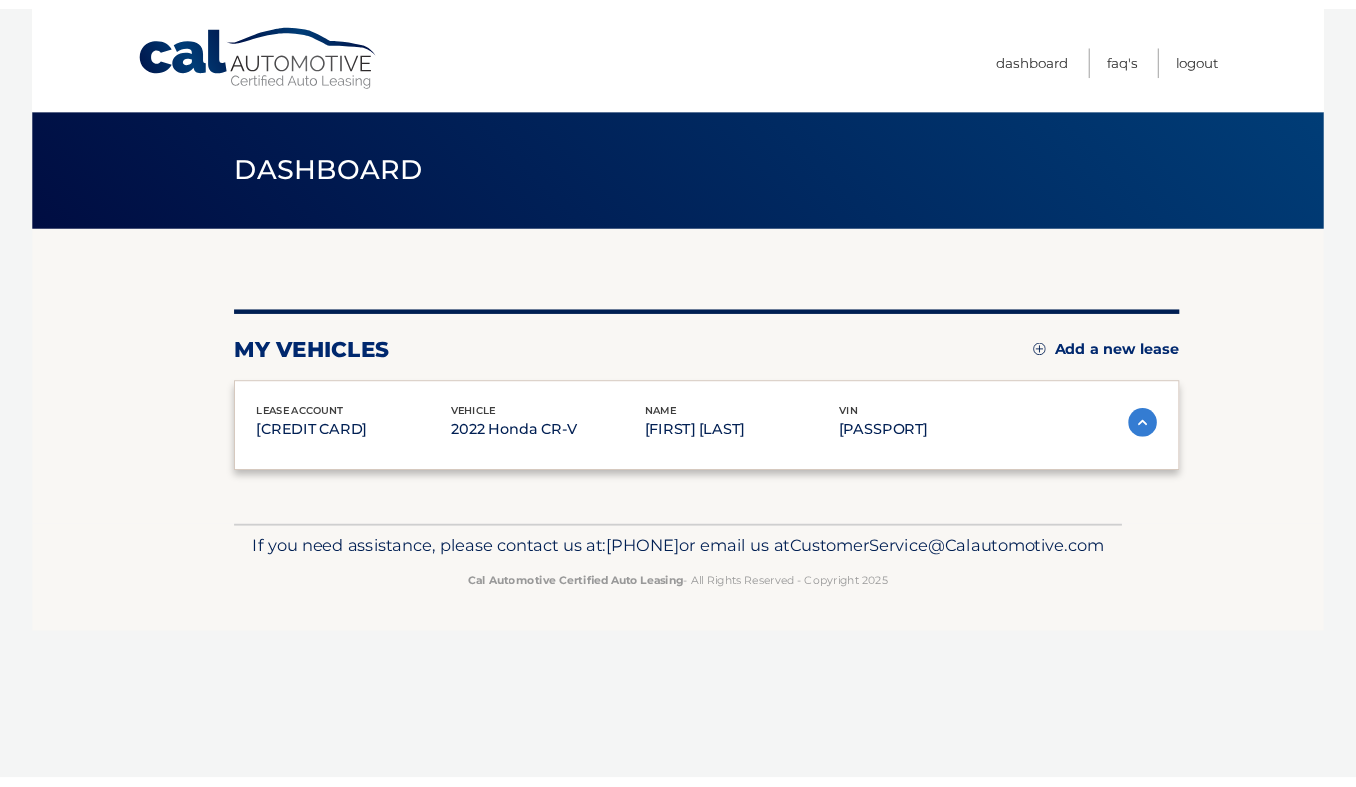 scroll, scrollTop: 0, scrollLeft: 0, axis: both 